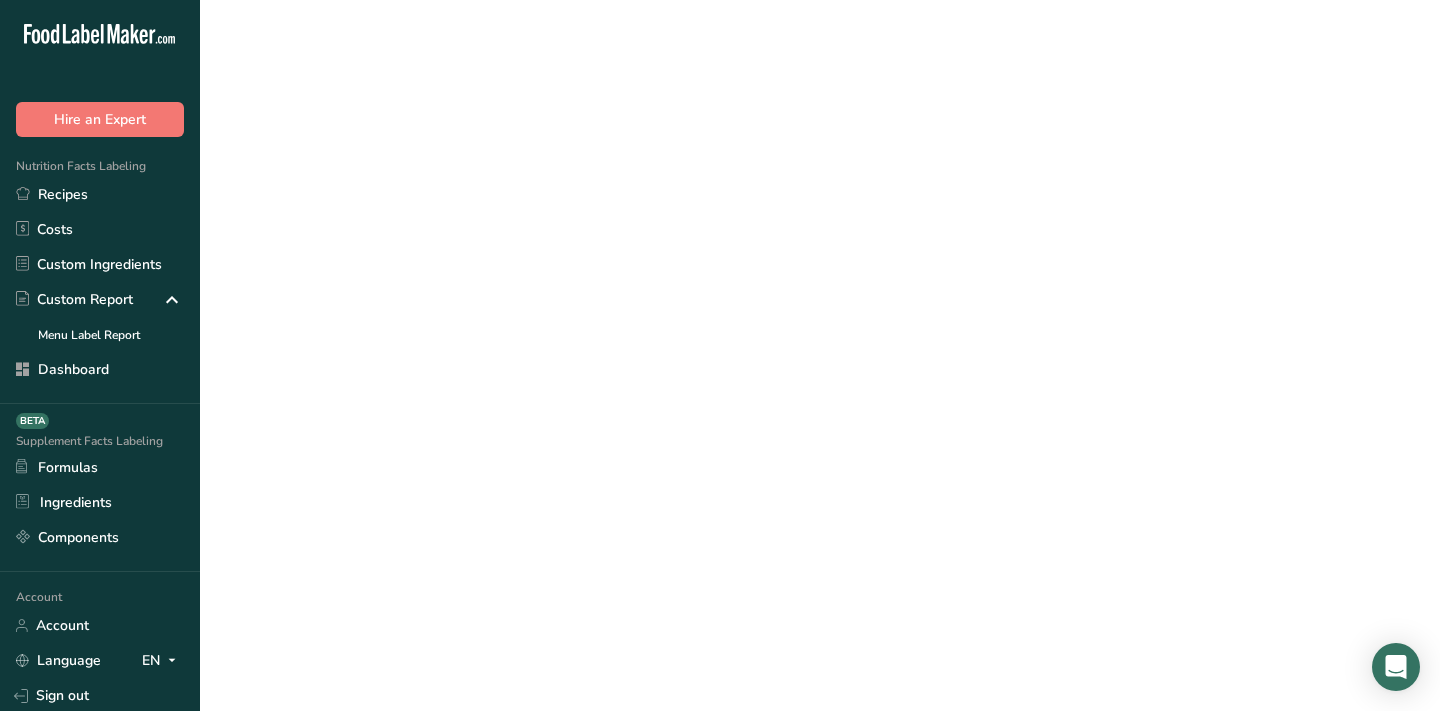 scroll, scrollTop: 0, scrollLeft: 0, axis: both 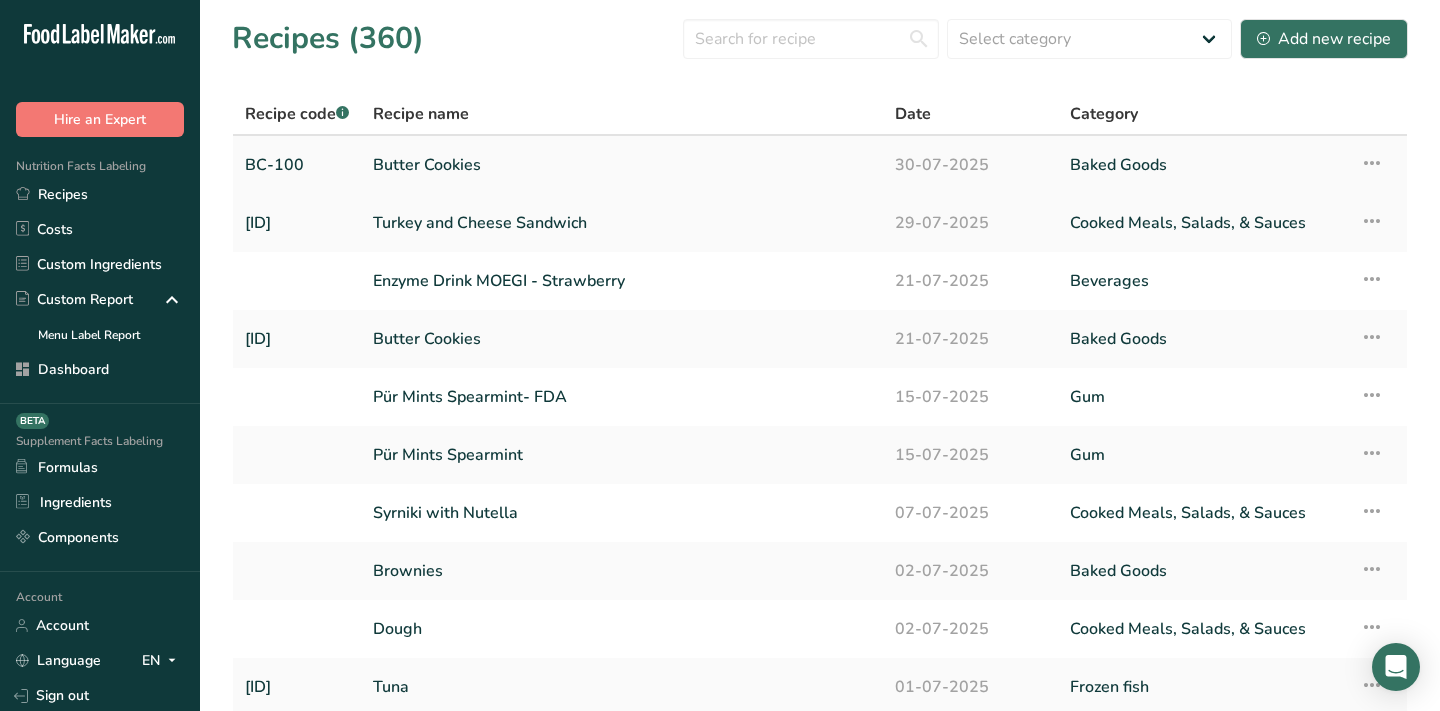 click on "Butter Cookies" at bounding box center [622, 165] 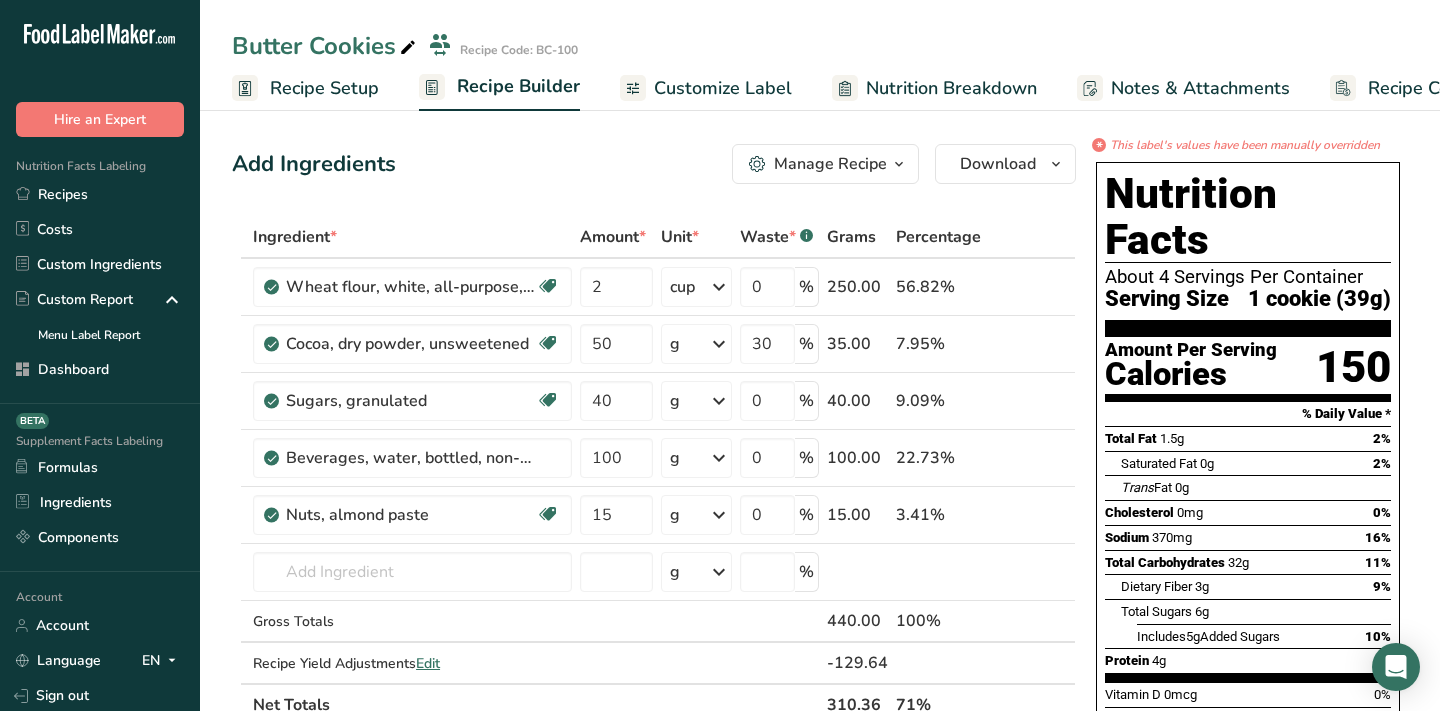 click on "Add Ingredients
Manage Recipe         Delete Recipe           Duplicate Recipe             Scale Recipe             Save as Sub-Recipe   .a-a{fill:#347362;}.b-a{fill:#fff;}                               Nutrition Breakdown                 Recipe Card
NEW
Amino Acids Pattern Report           Activity History
Download
Choose your preferred label style
Standard FDA label
Standard FDA label
The most common format for nutrition facts labels in compliance with the FDA's typeface, style and requirements
Tabular FDA label
A label format compliant with the FDA regulations presented in a tabular (horizontal) display.
Linear FDA label
A simple linear display for small sized packages.
Simplified FDA label" at bounding box center (654, 164) 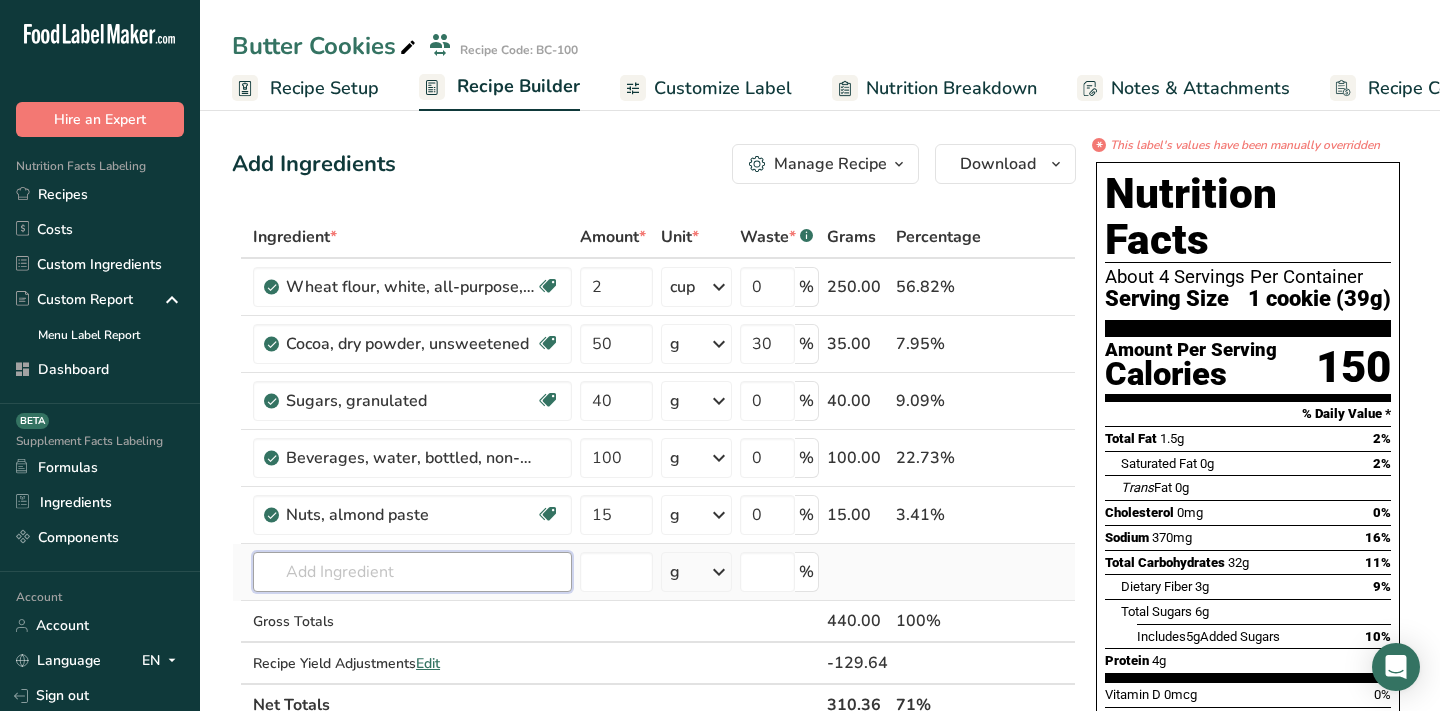 click at bounding box center [412, 572] 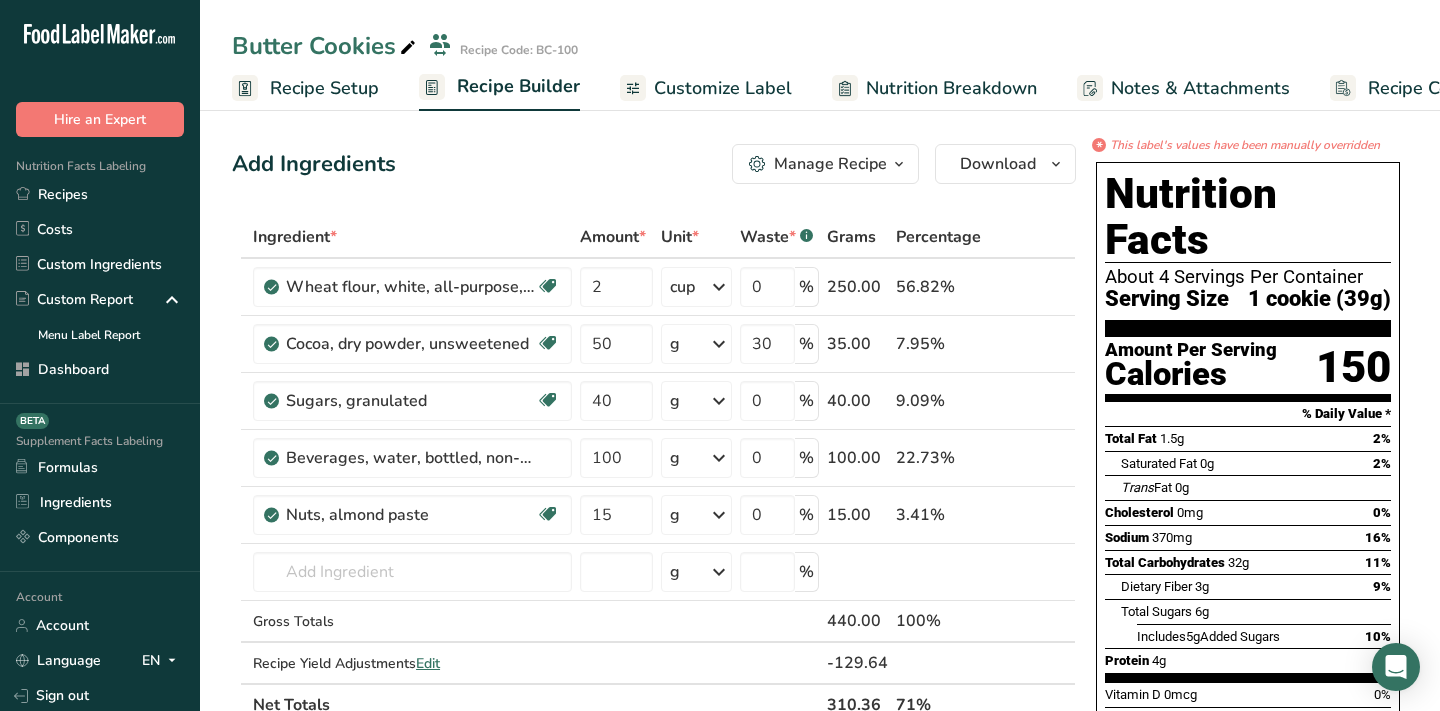 click on "Manage Recipe" at bounding box center [830, 164] 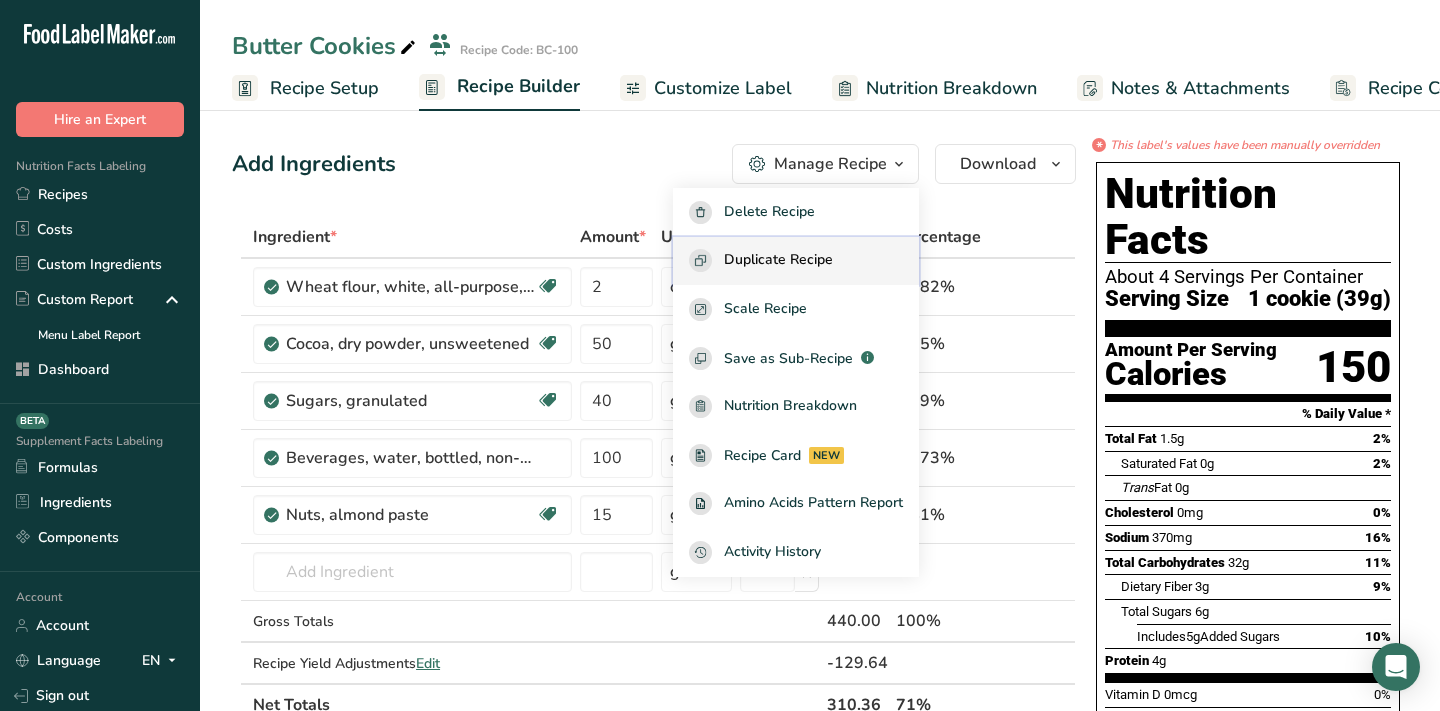 click on "Duplicate Recipe" at bounding box center (778, 260) 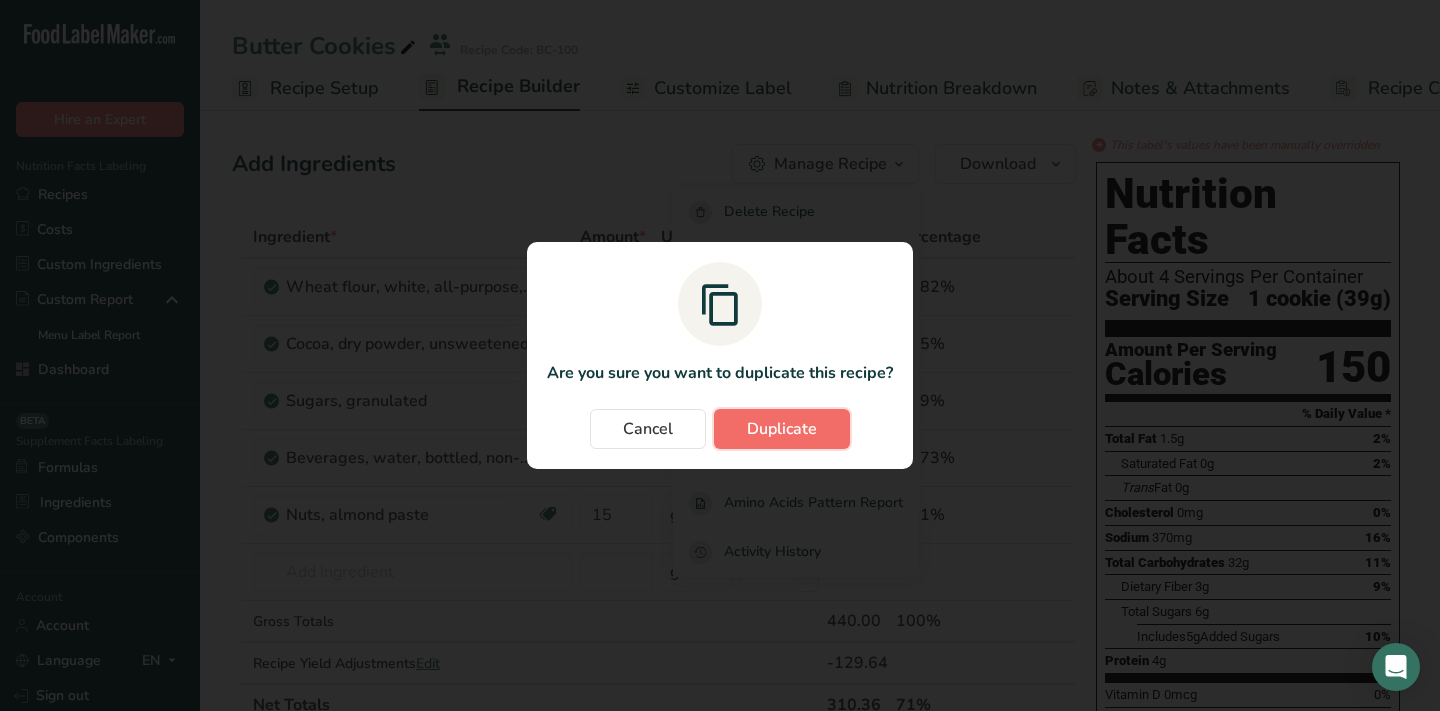 click on "Duplicate" at bounding box center (782, 429) 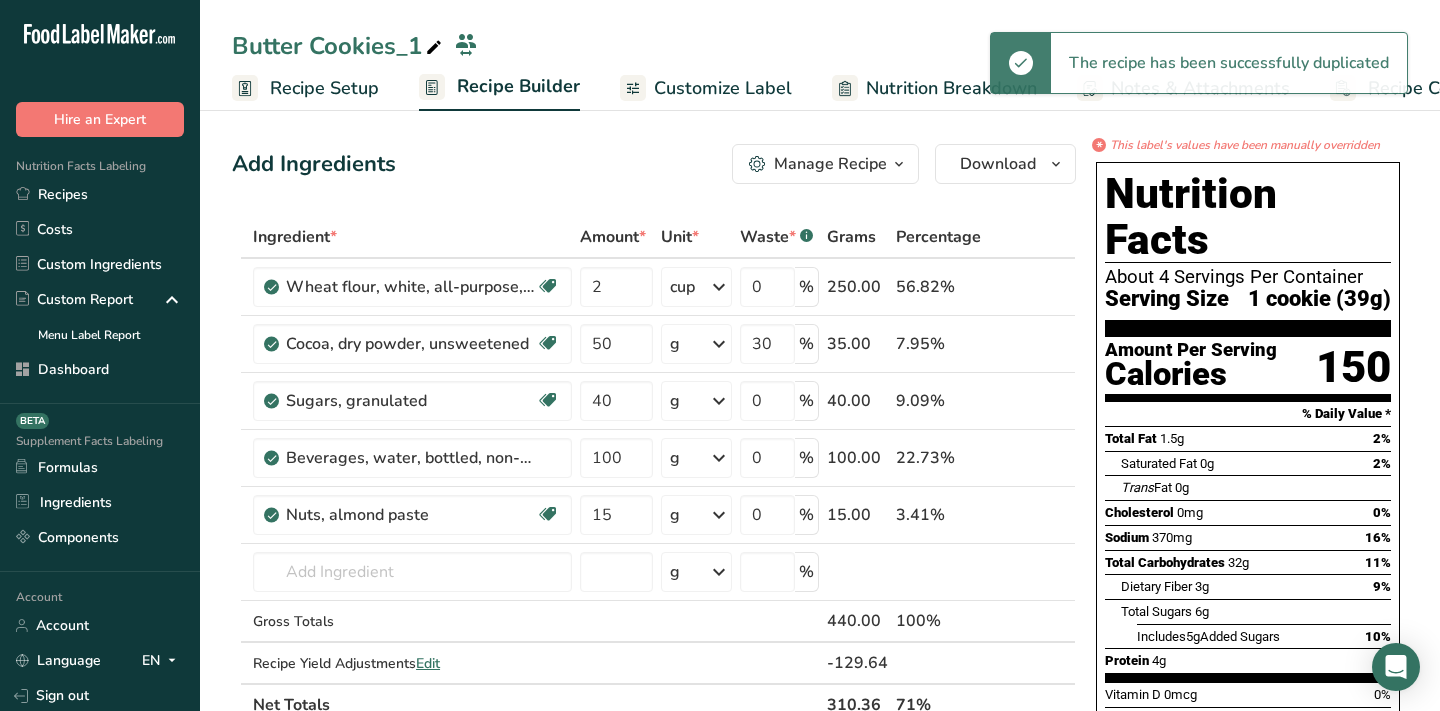 click at bounding box center [434, 48] 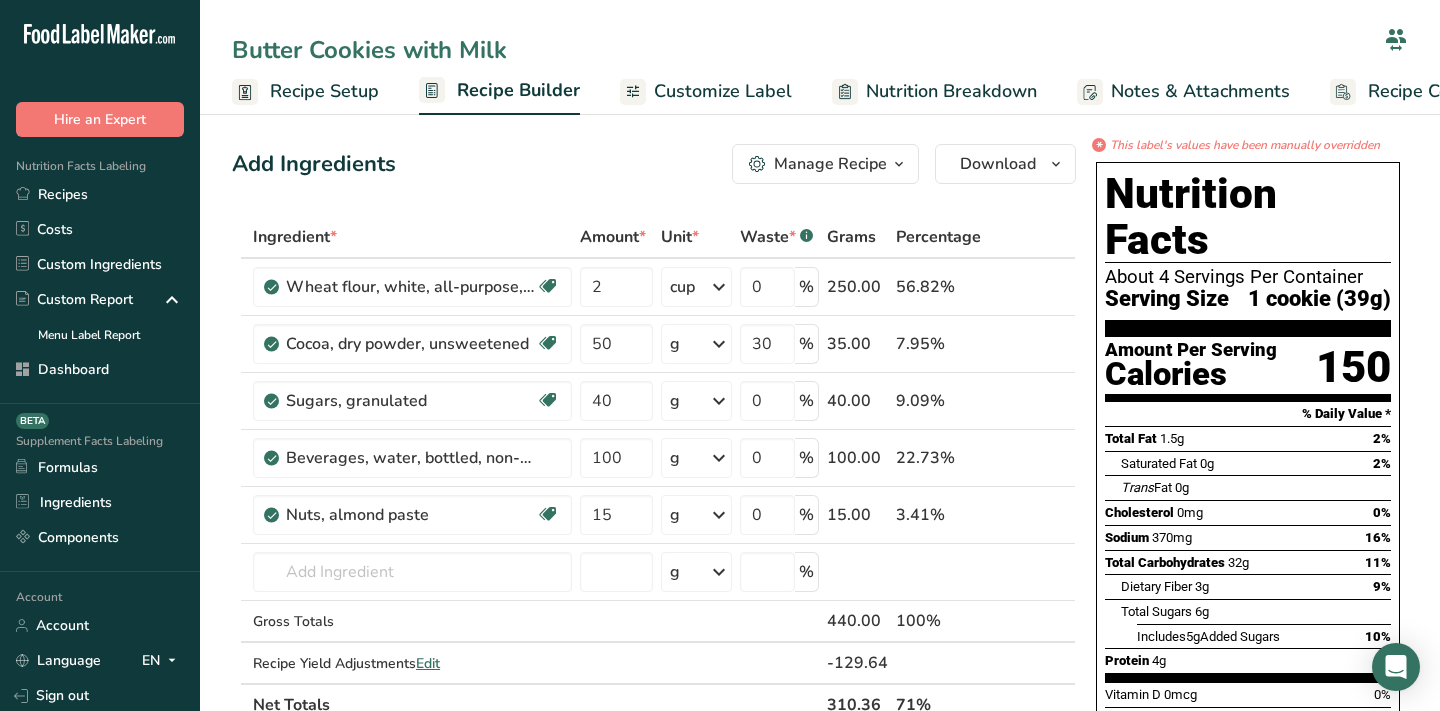 type on "Butter Cookies with Milk" 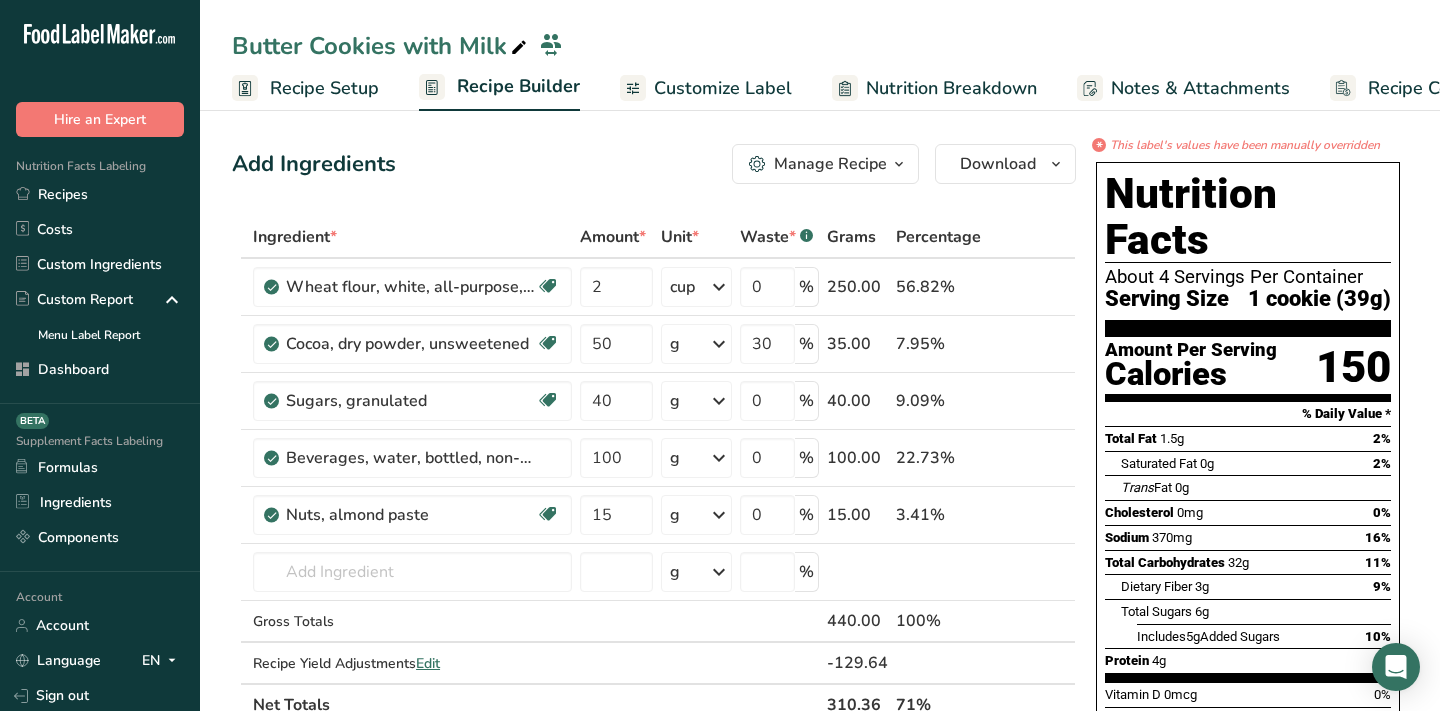 click on "Add Ingredients
Manage Recipe         Delete Recipe           Duplicate Recipe             Scale Recipe             Save as Sub-Recipe   .a-a{fill:#347362;}.b-a{fill:#fff;}                               Nutrition Breakdown                 Recipe Card
NEW
Amino Acids Pattern Report           Activity History
Download
Choose your preferred label style
Standard FDA label
Standard FDA label
The most common format for nutrition facts labels in compliance with the FDA's typeface, style and requirements
Tabular FDA label
A label format compliant with the FDA regulations presented in a tabular (horizontal) display.
Linear FDA label
A simple linear display for small sized packages.
Simplified FDA label" at bounding box center (654, 164) 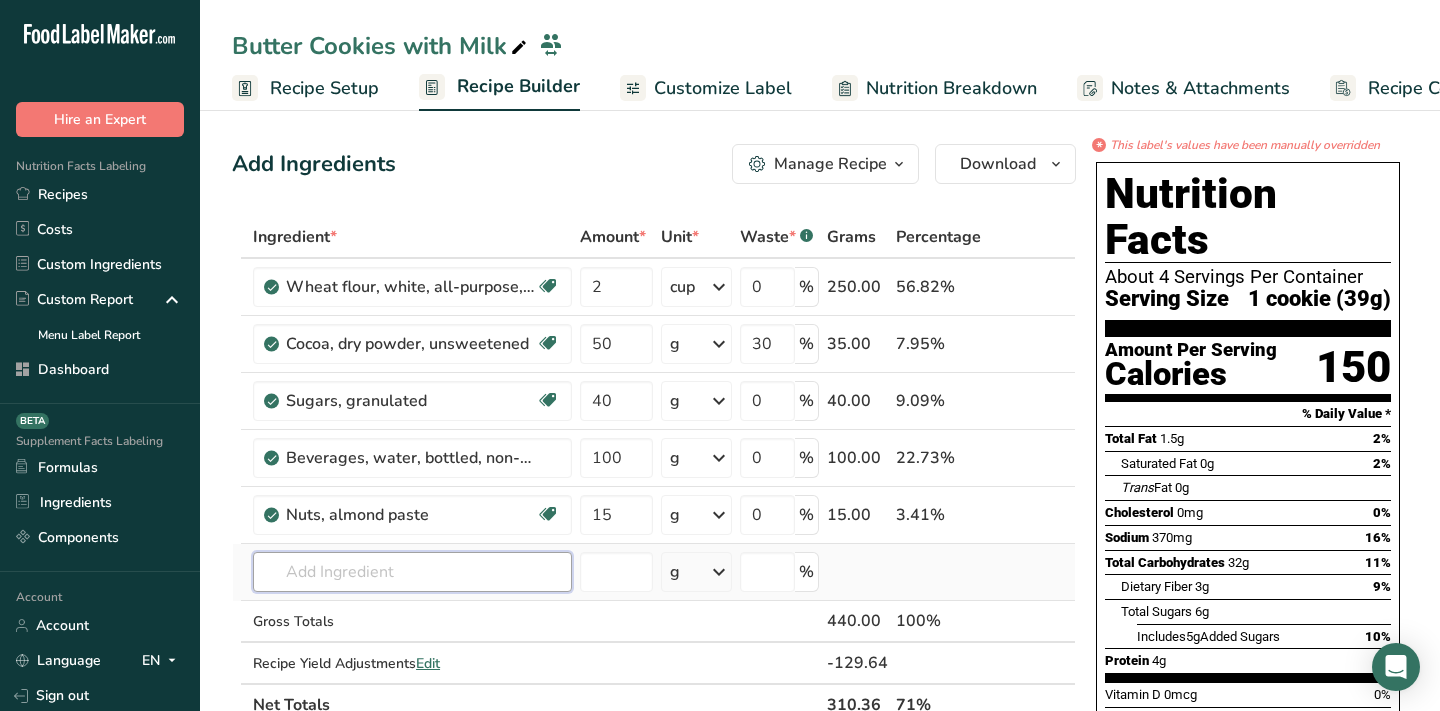 click at bounding box center [412, 572] 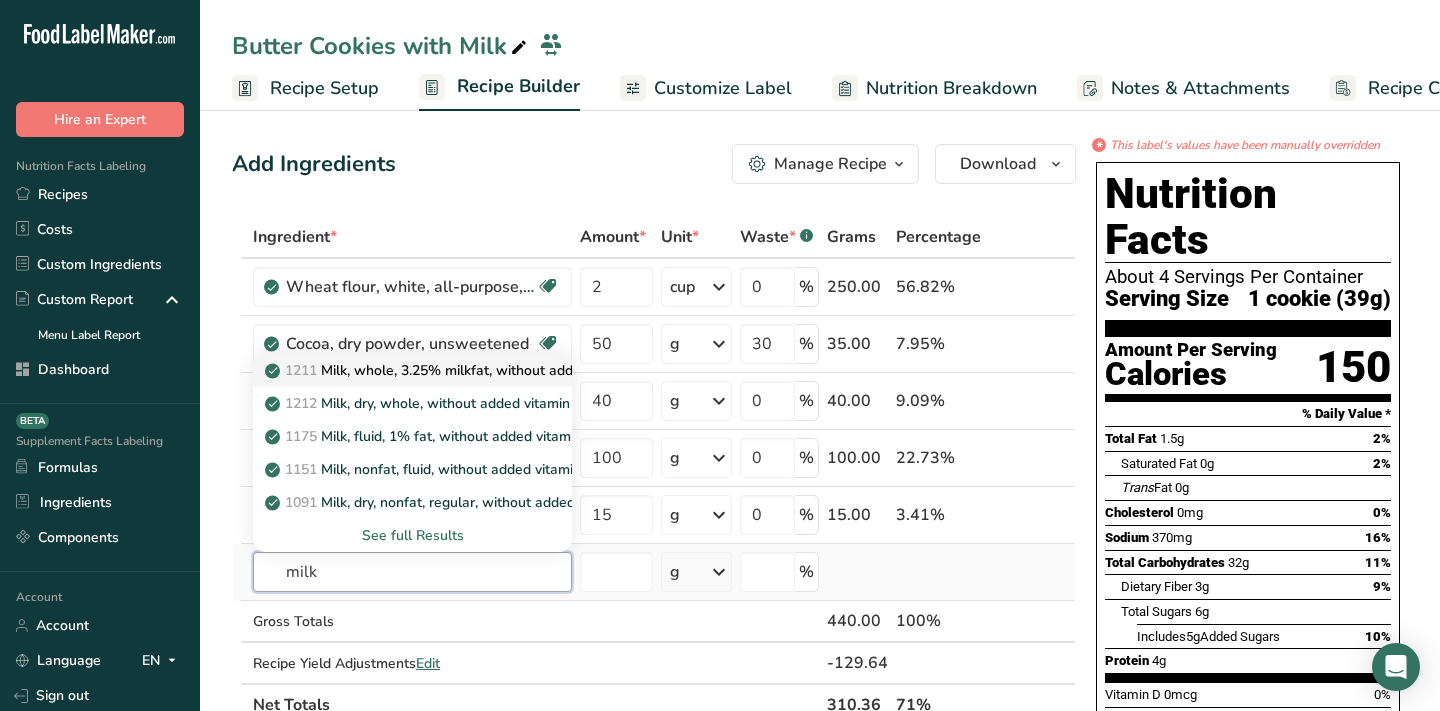 type on "milk" 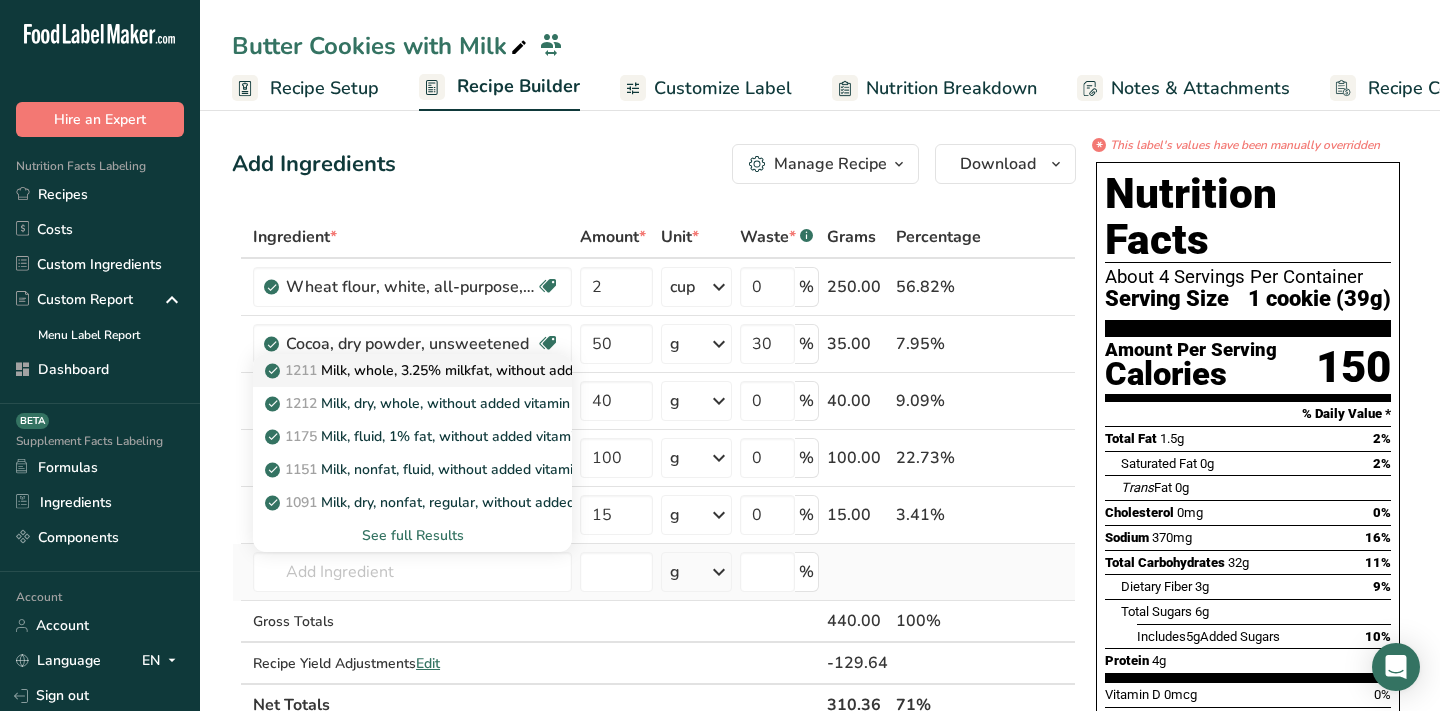 click on "[NUMBER]
Milk, whole, 3.25% milkfat, without added vitamin A and vitamin D" at bounding box center (507, 370) 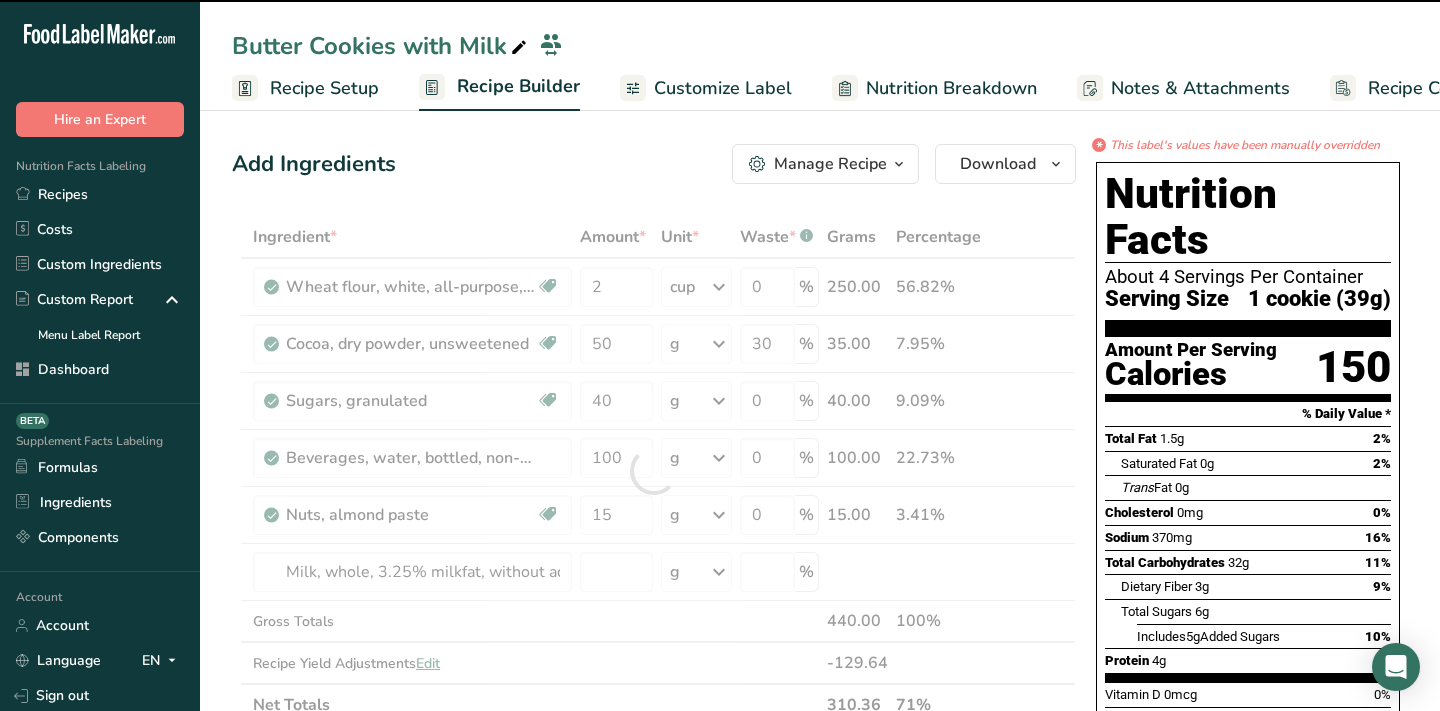 type on "0" 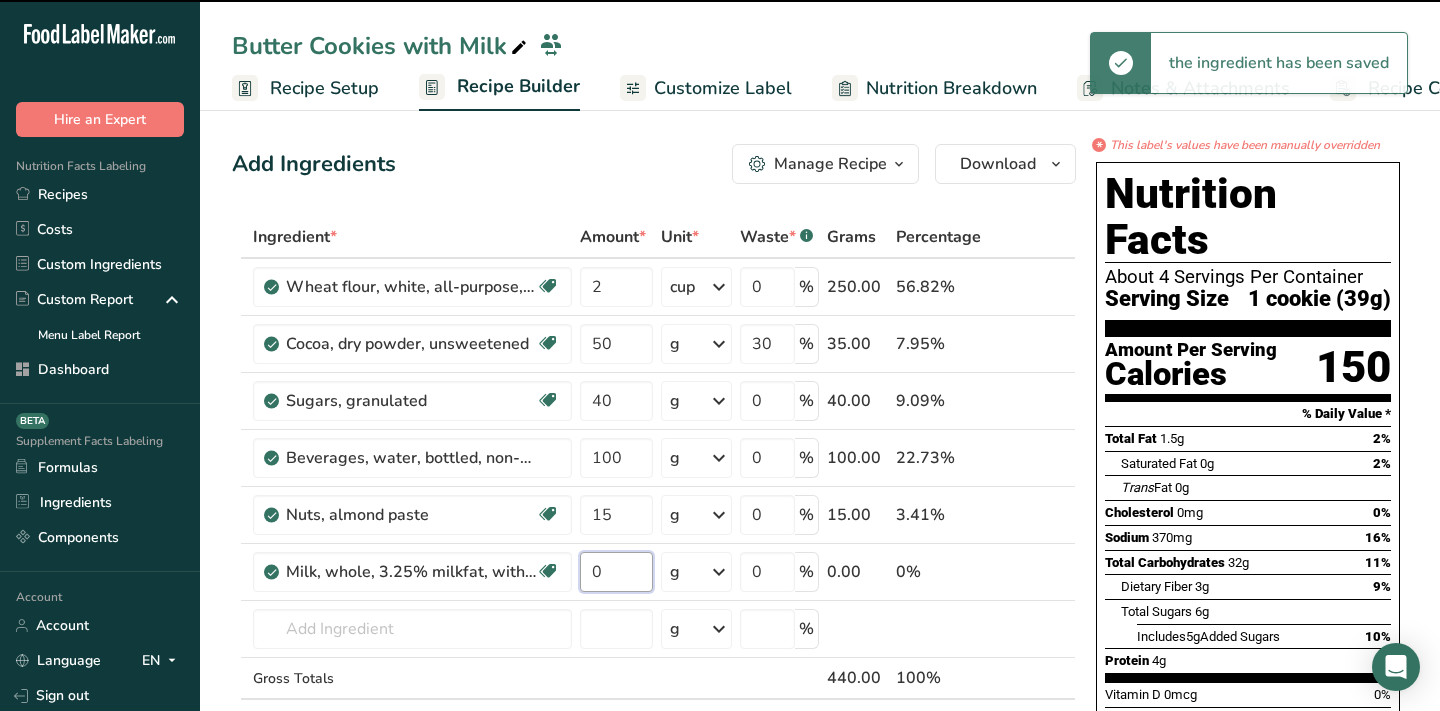 click on "0" at bounding box center [616, 572] 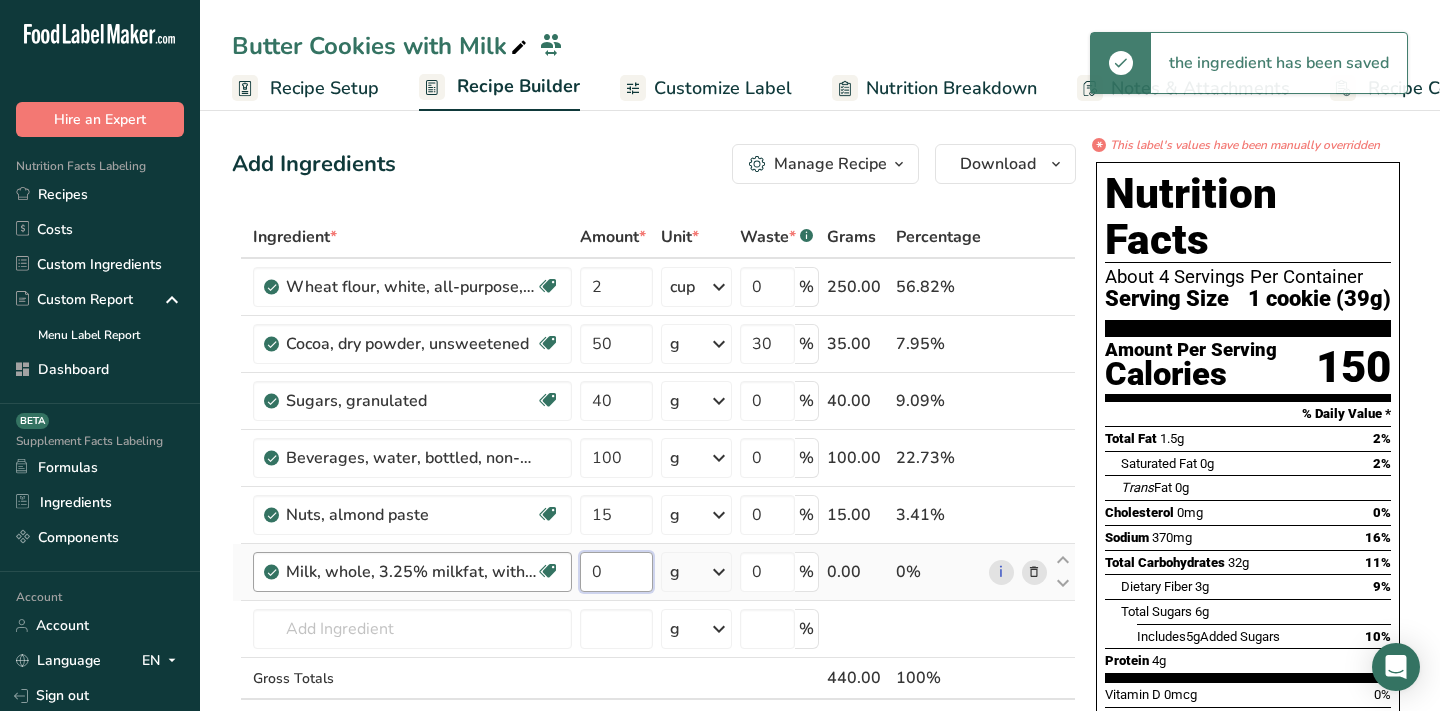 drag, startPoint x: 619, startPoint y: 566, endPoint x: 566, endPoint y: 565, distance: 53.009434 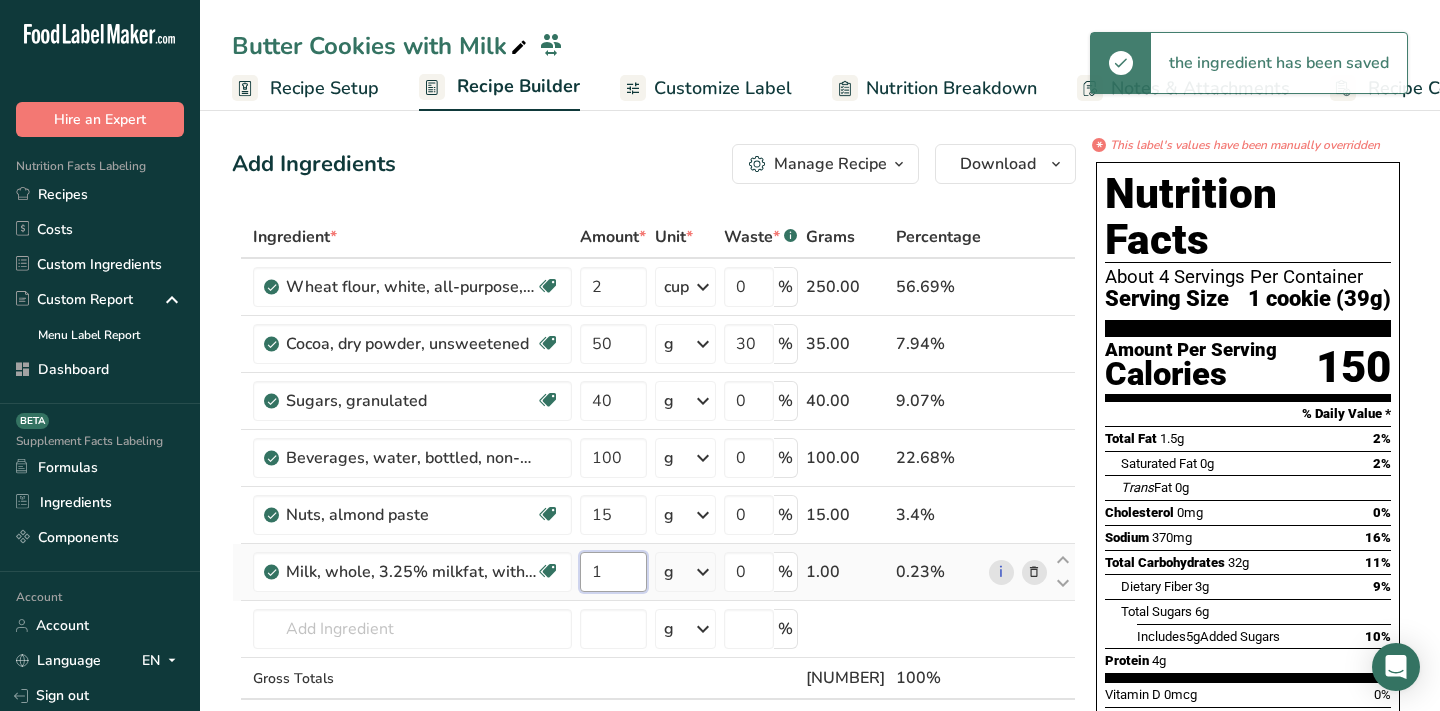 type on "1" 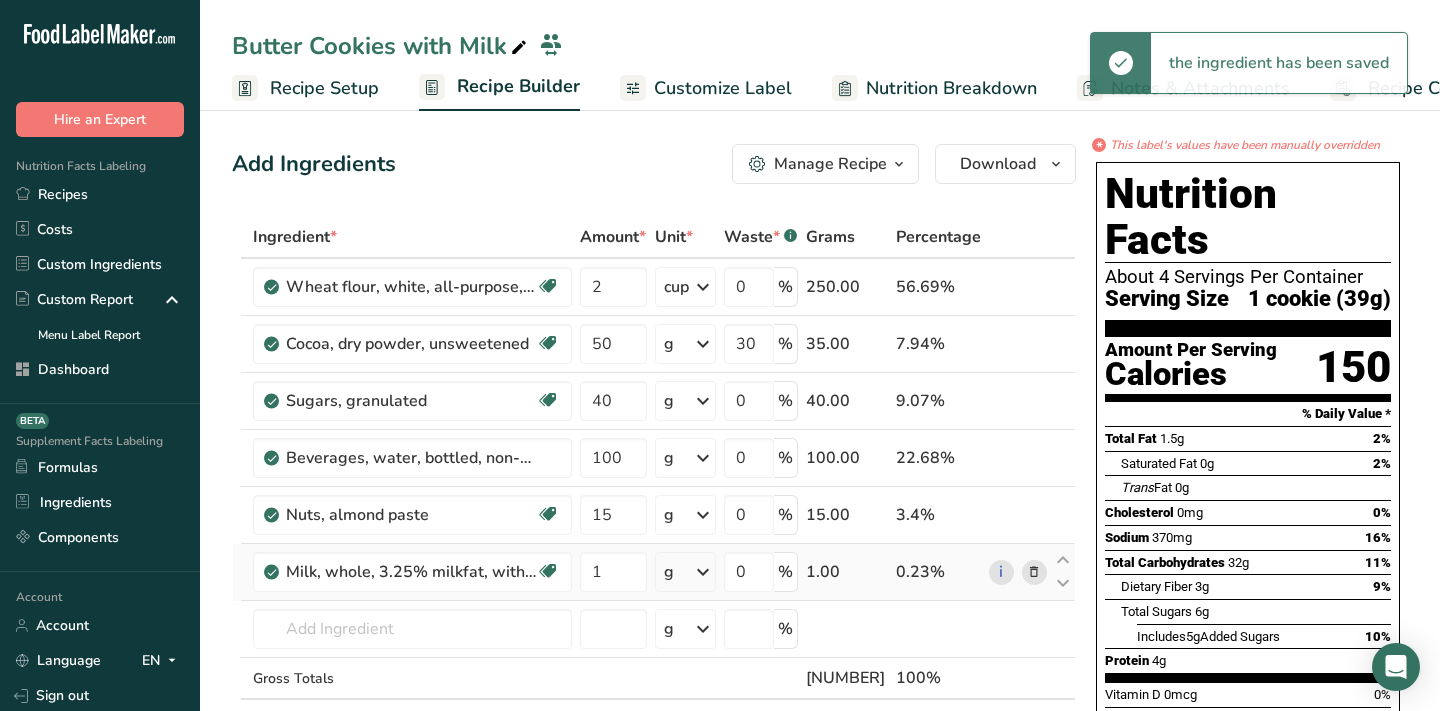 click on "Ingredient *
Amount *
Unit *
Waste *   .a-a{fill:#347362;}.b-a{fill:#fff;}          Grams
Percentage
Wheat flour, white, all-purpose, self-rising, enriched
Dairy free
Vegan
Vegetarian
Soy free
2
cup
Portions
1 cup
Weight Units
g
kg
mg
See more
Volume Units
l
Volume units require a density conversion. If you know your ingredient's density enter it below. Otherwise, click on "RIA" our AI Regulatory bot - she will be able to help you
lb/ft3
g/cm3
Confirm
mL
lb/ft3
0" at bounding box center (654, 499) 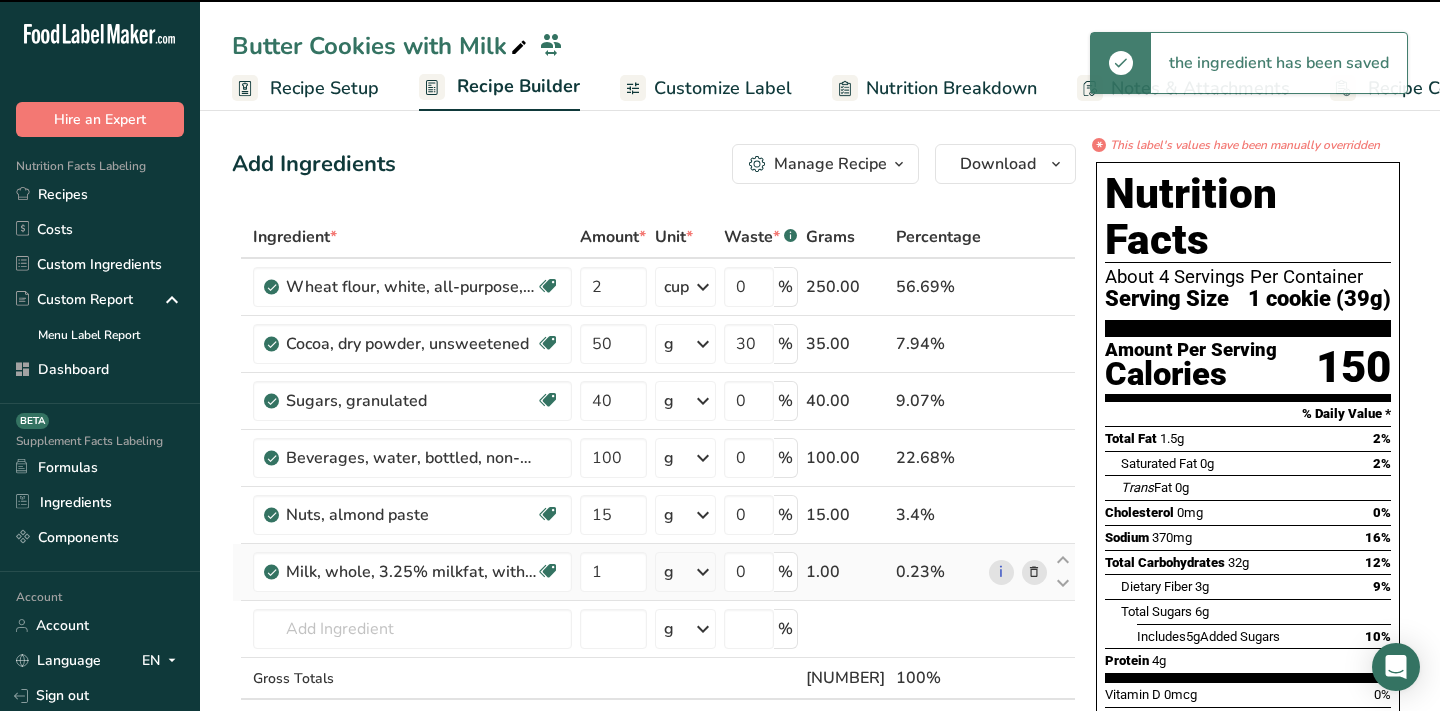 click on "g" at bounding box center (669, 572) 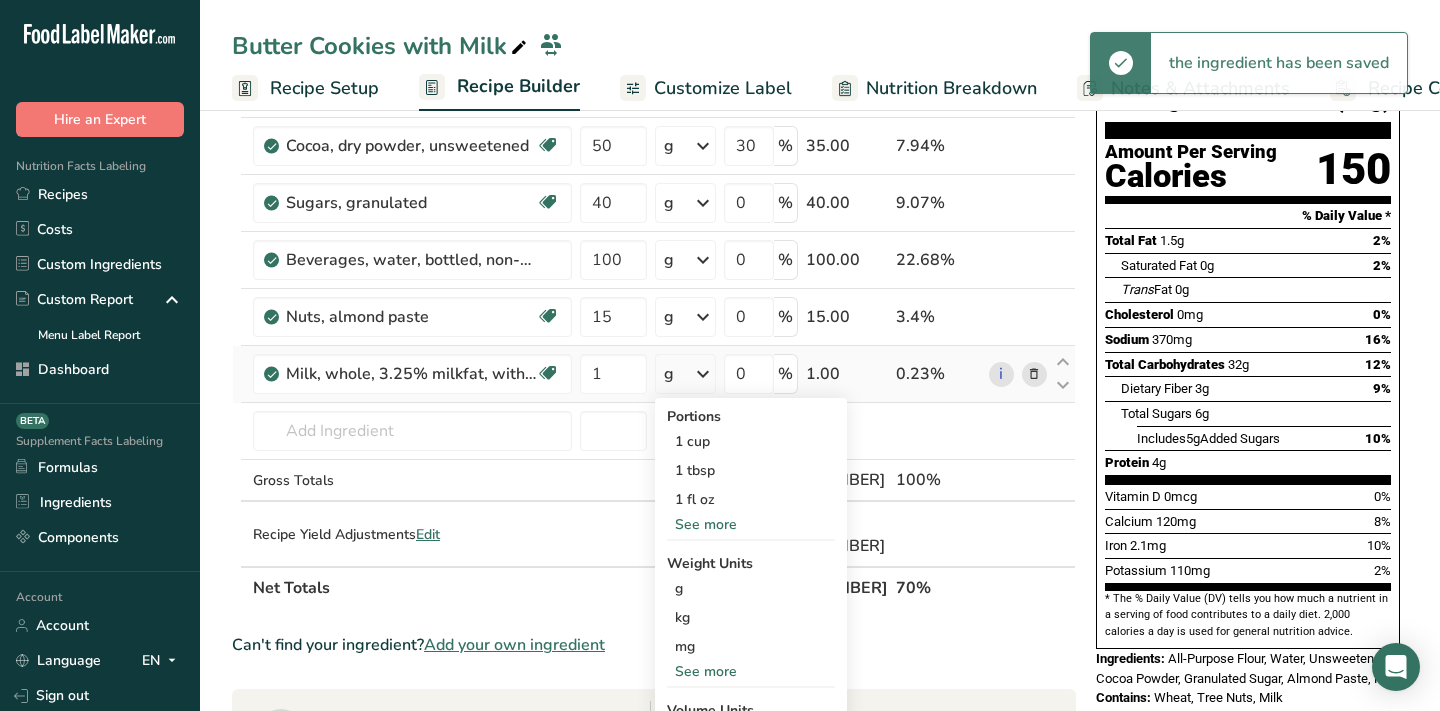 scroll, scrollTop: 222, scrollLeft: 0, axis: vertical 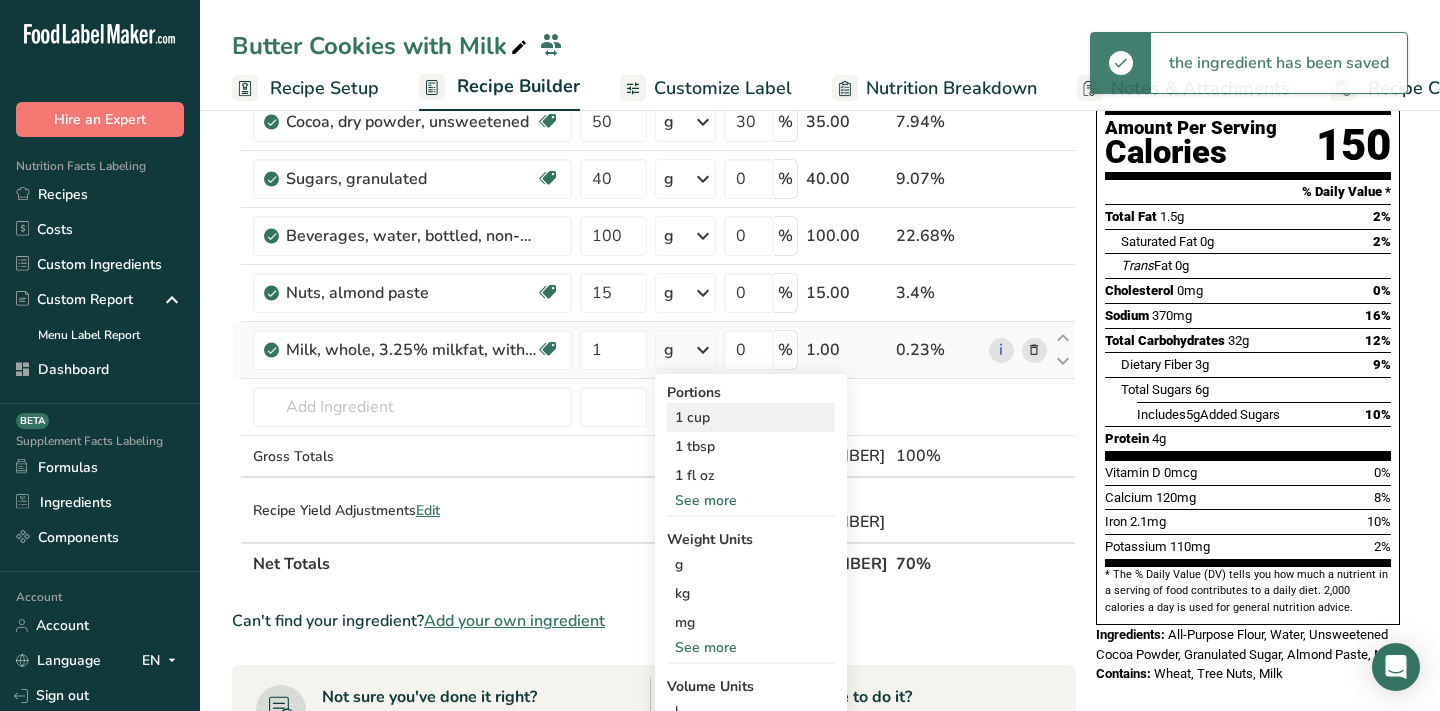 click on "1 cup" at bounding box center (751, 417) 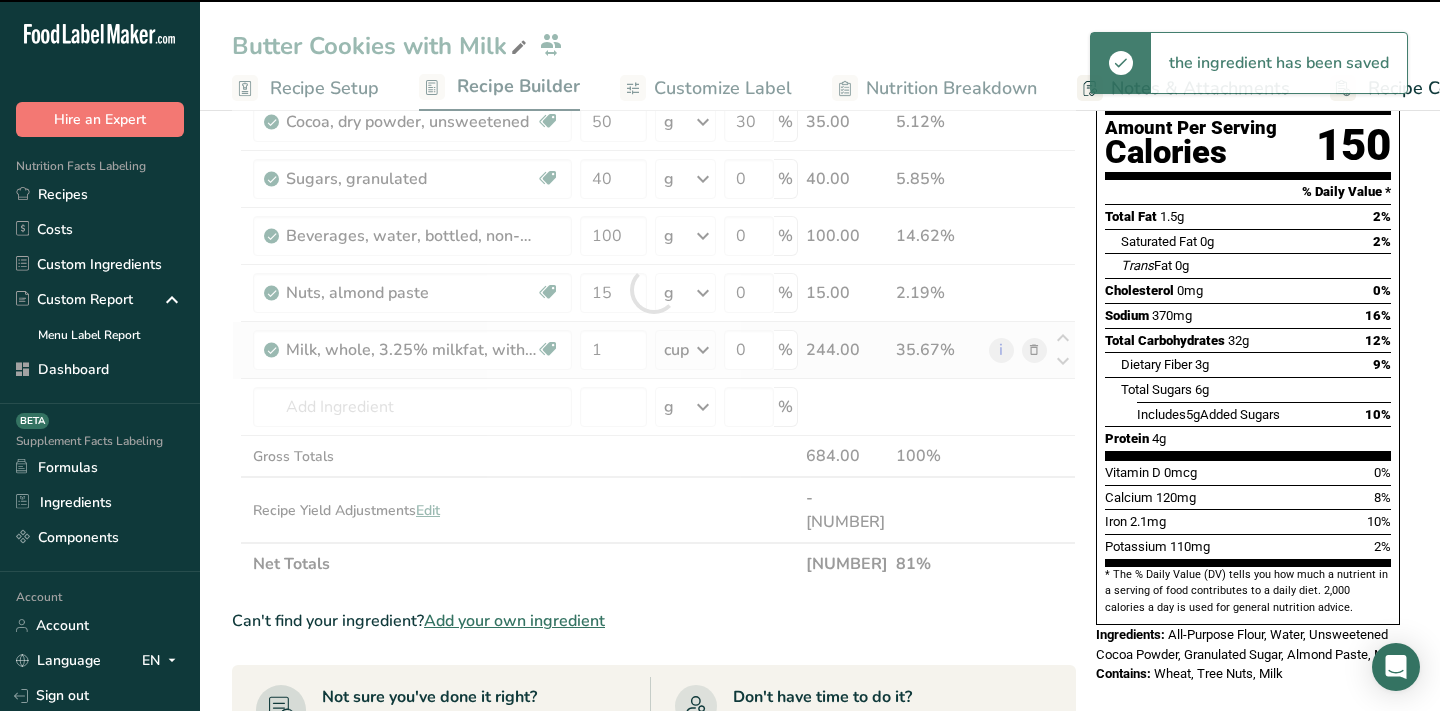 scroll, scrollTop: 0, scrollLeft: 0, axis: both 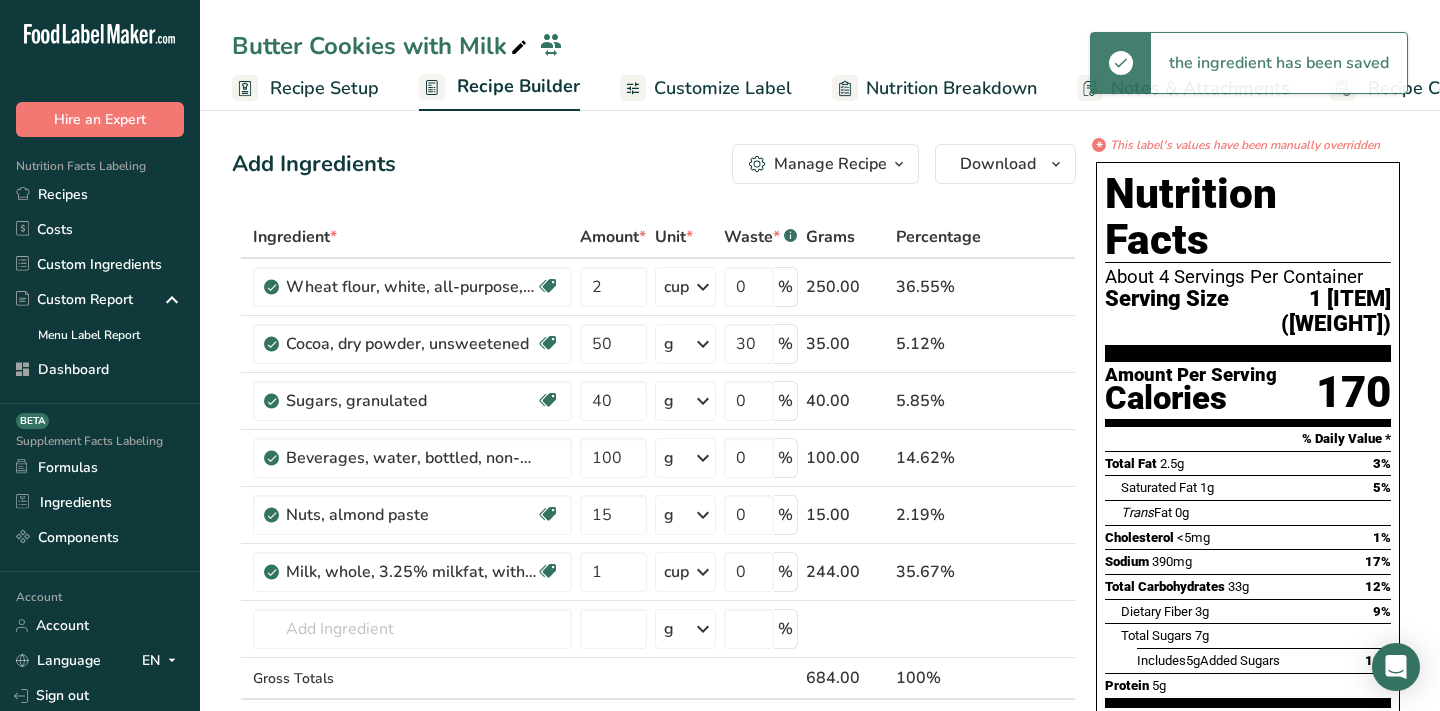 click on "Customize Label" at bounding box center (723, 88) 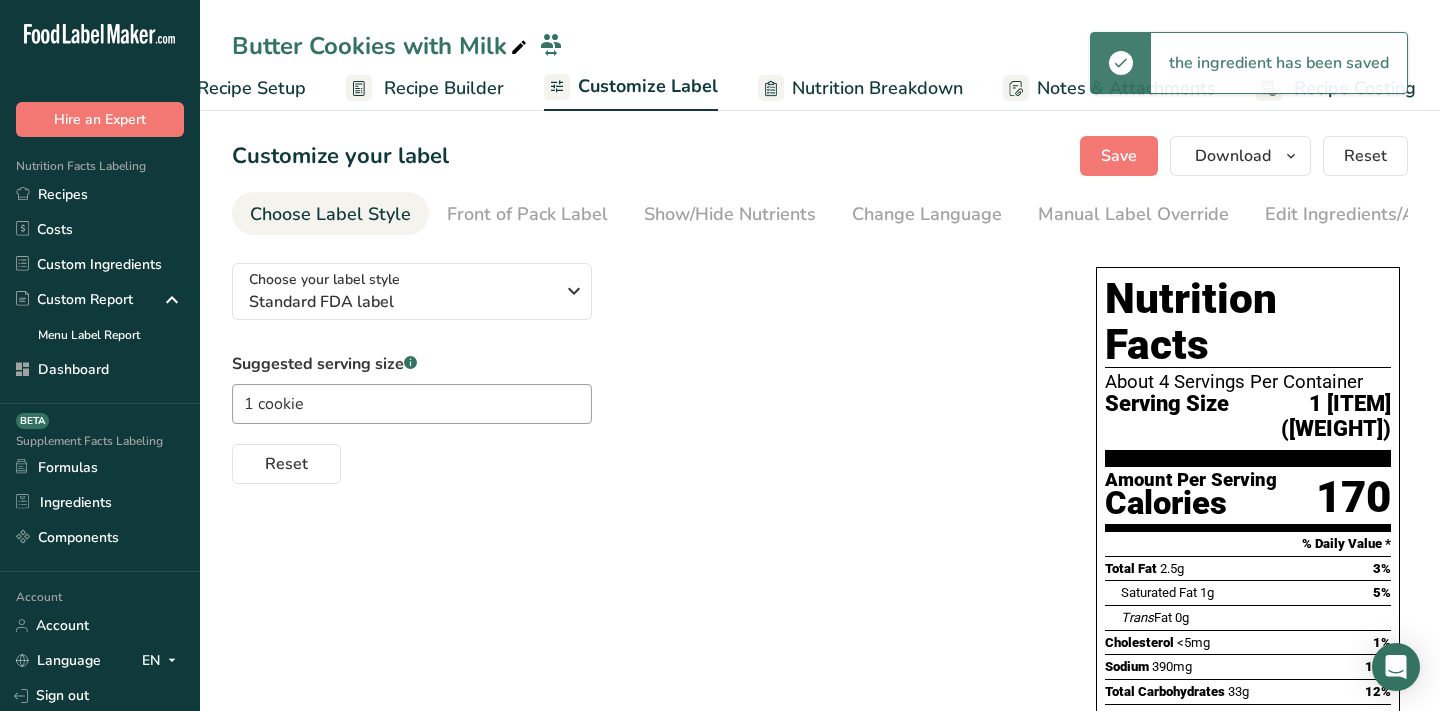 scroll, scrollTop: 0, scrollLeft: 81, axis: horizontal 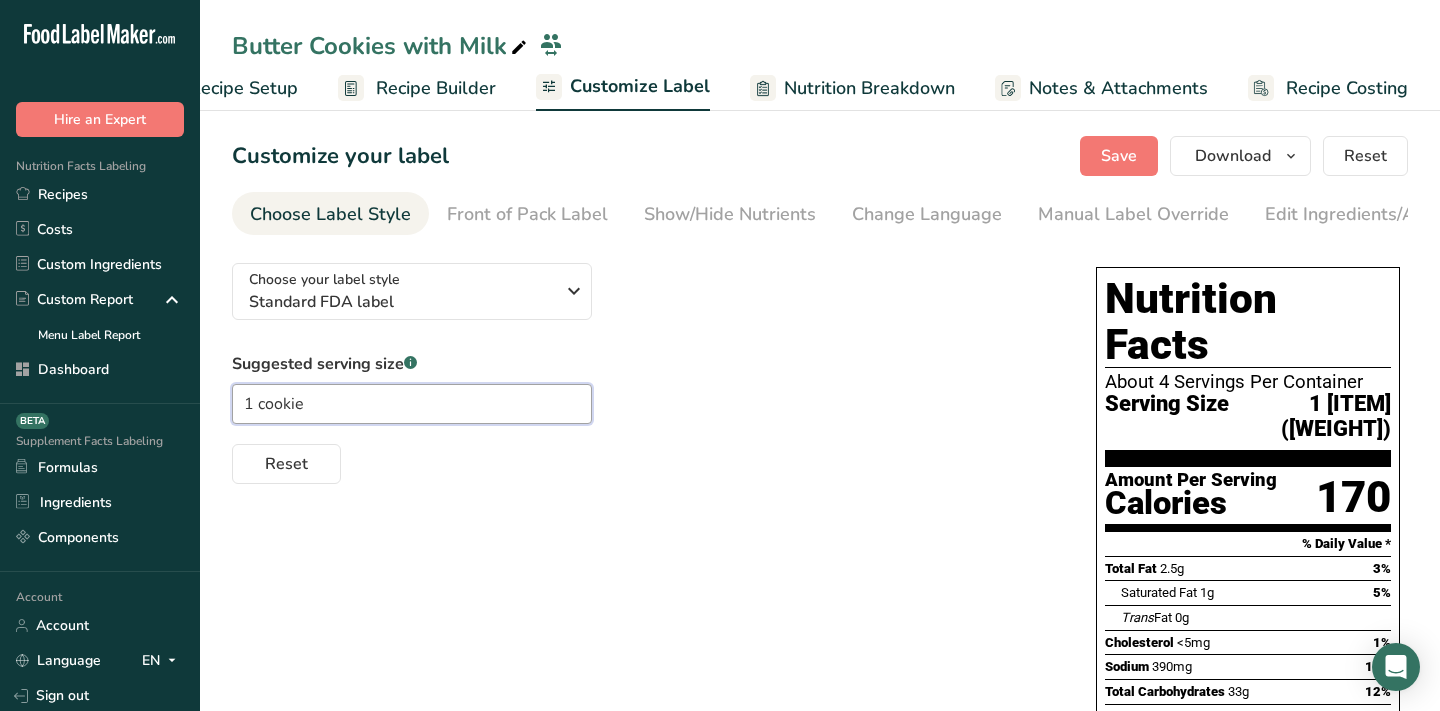 click on "1 cookie" at bounding box center (412, 404) 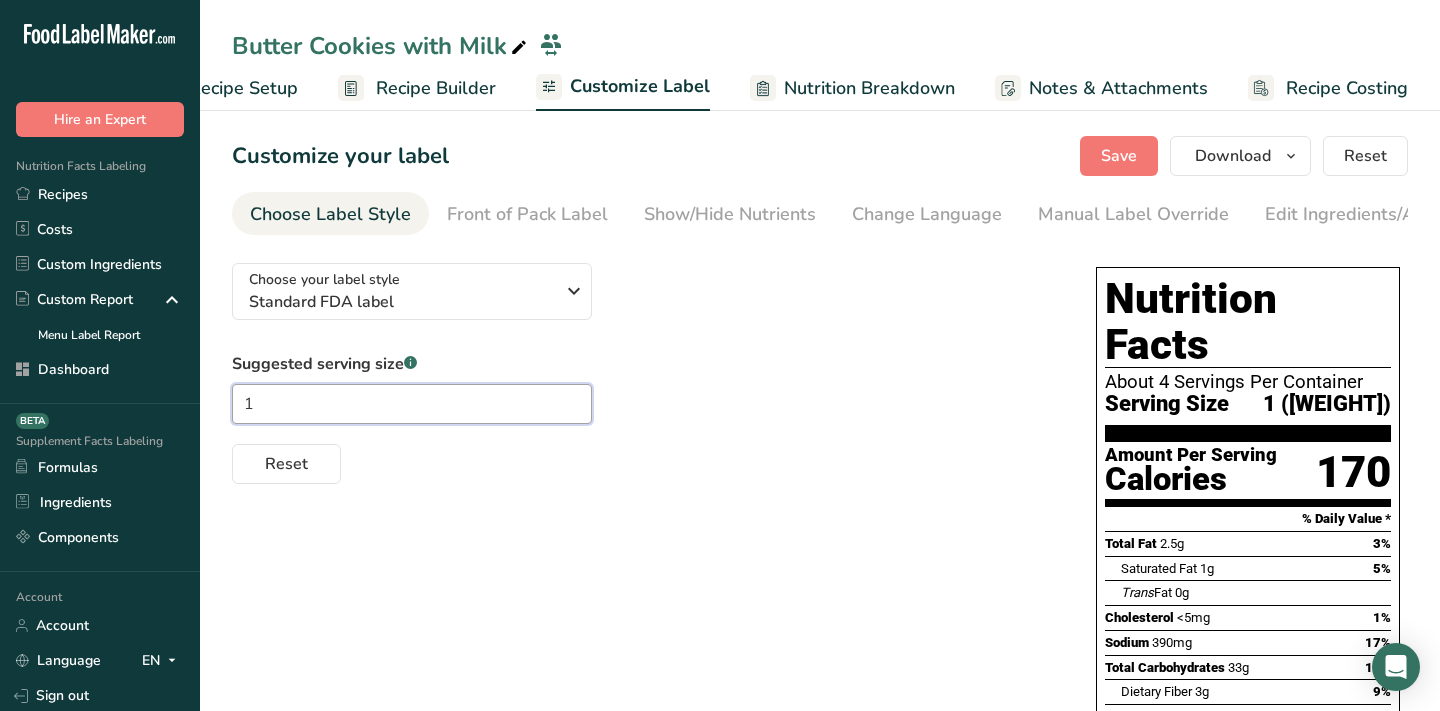 type on "1" 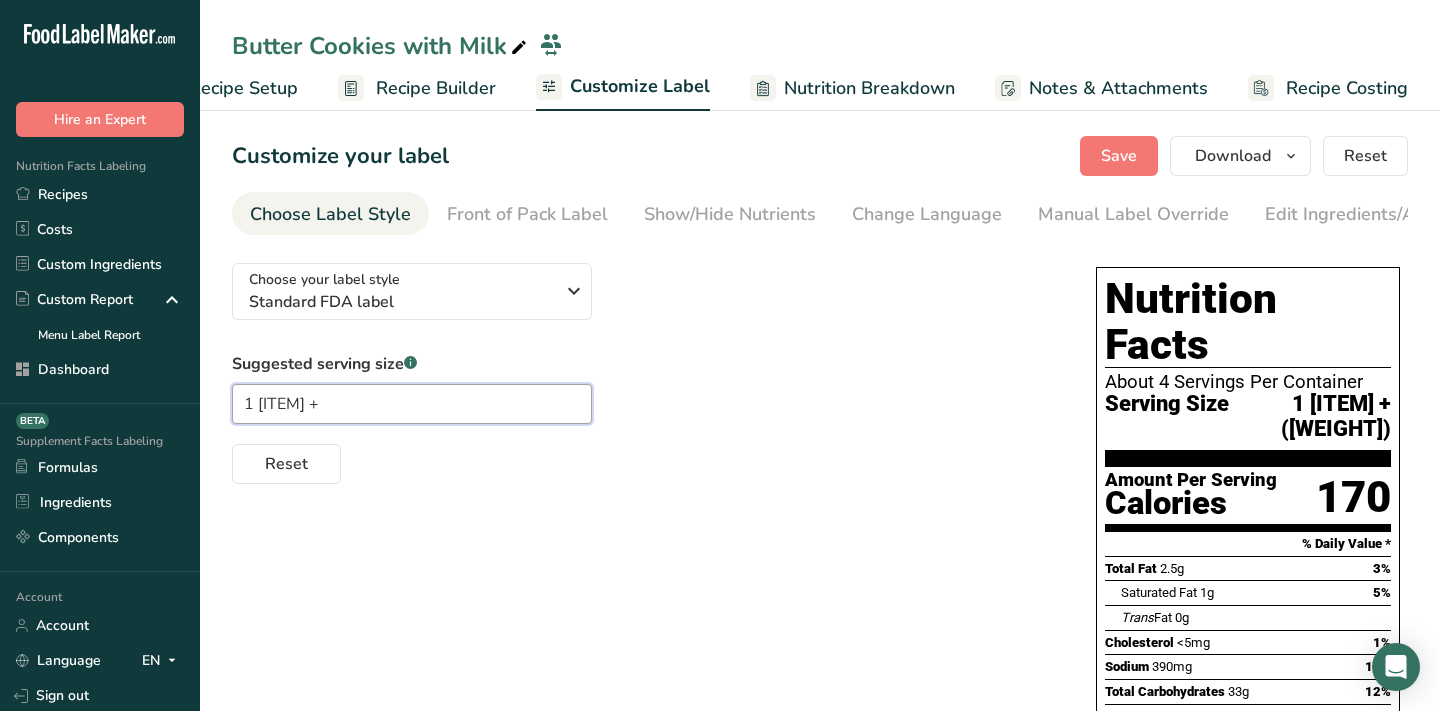 type on "1 [ITEM] +" 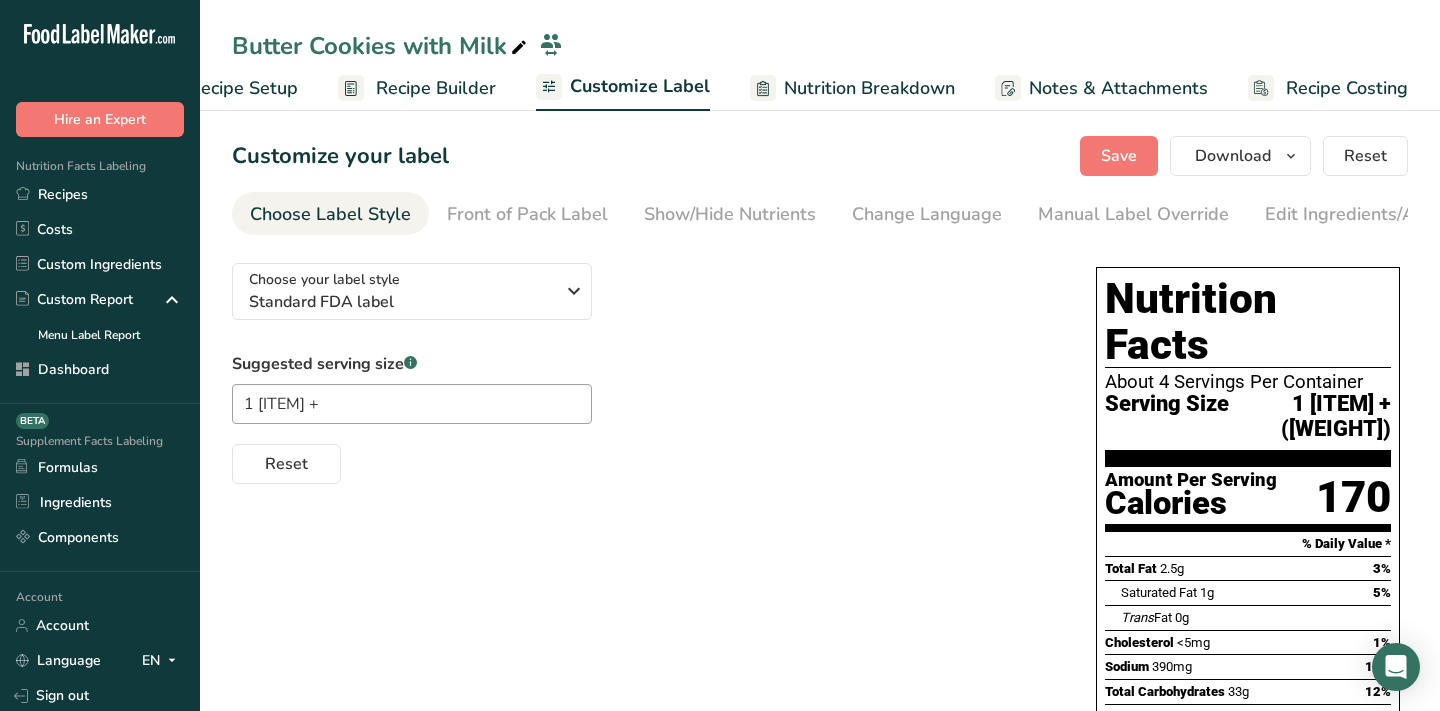 click on "Suggested serving size
.a-a{fill:#347362;}.b-a{fill:#fff;}           1 [ITEM] +
Reset" at bounding box center [644, 418] 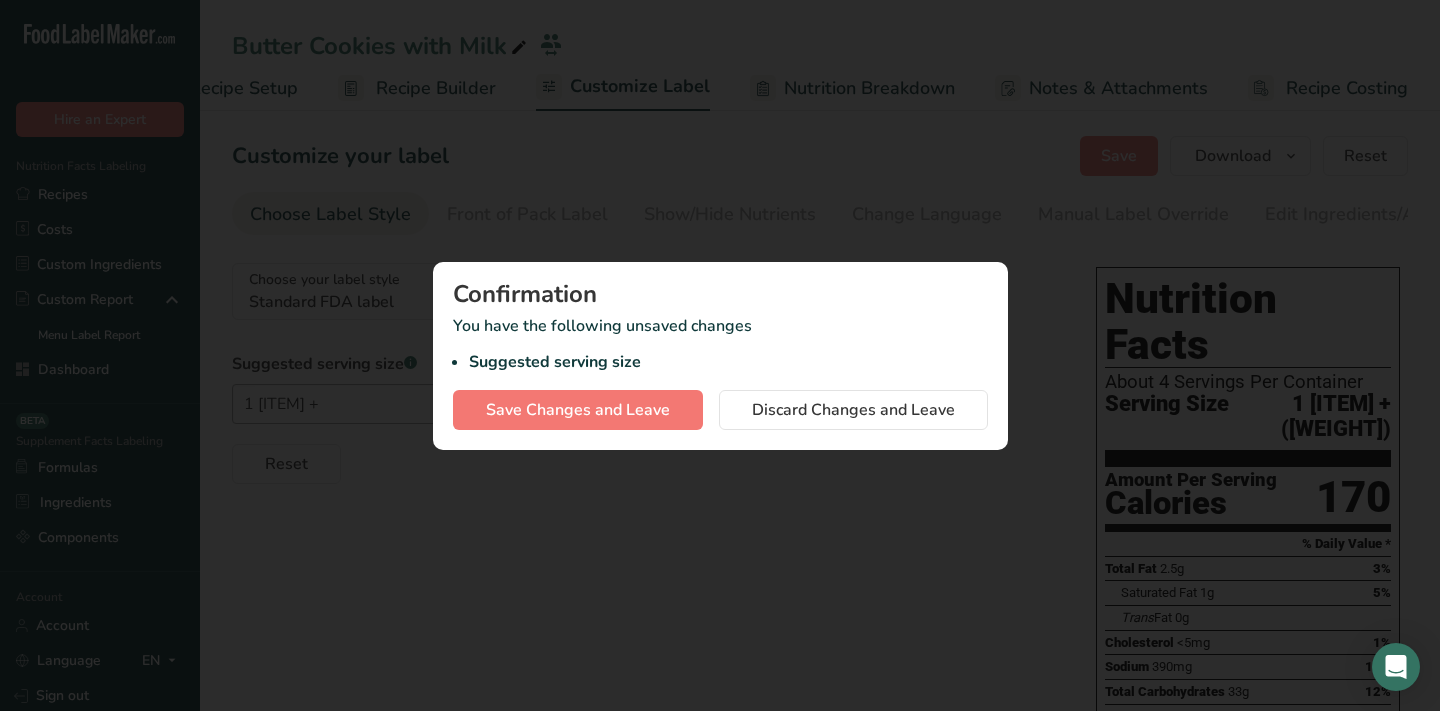 scroll, scrollTop: 0, scrollLeft: 7, axis: horizontal 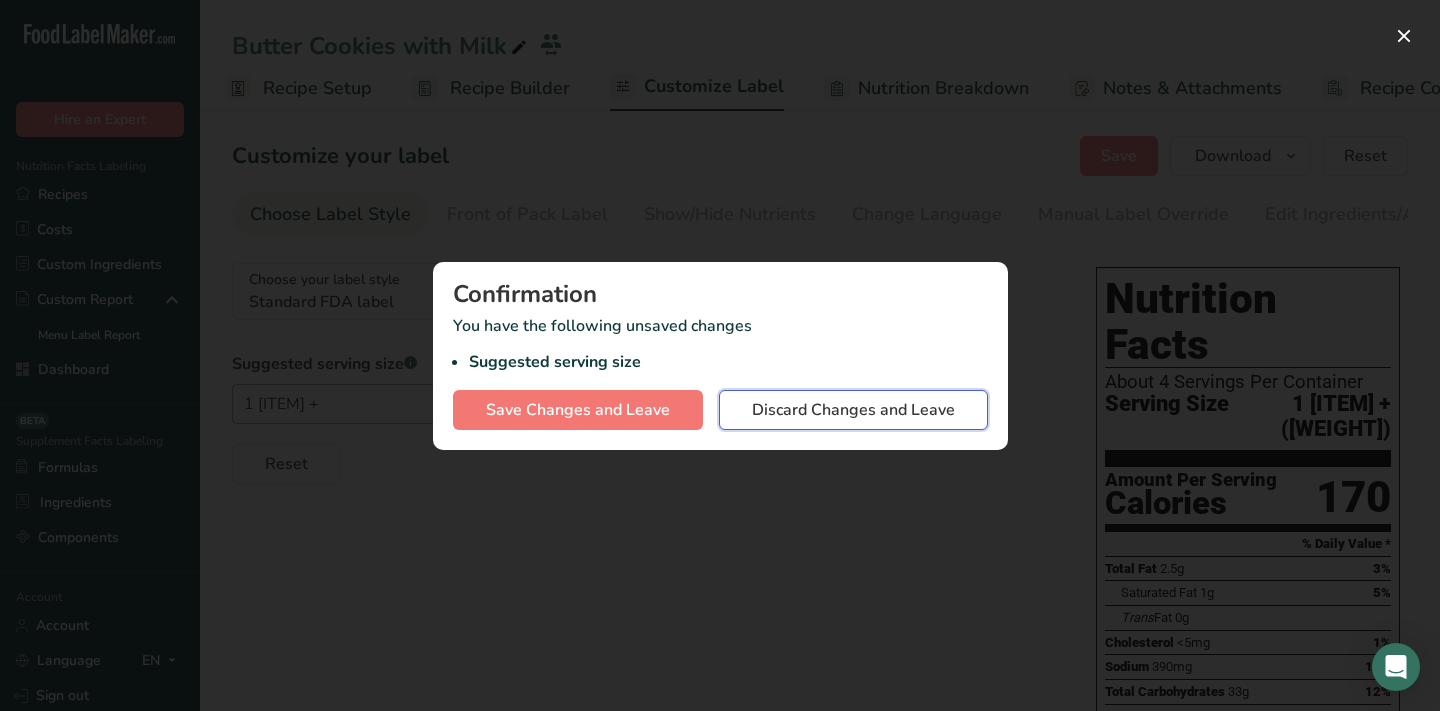 drag, startPoint x: 863, startPoint y: 407, endPoint x: 838, endPoint y: 408, distance: 25.019993 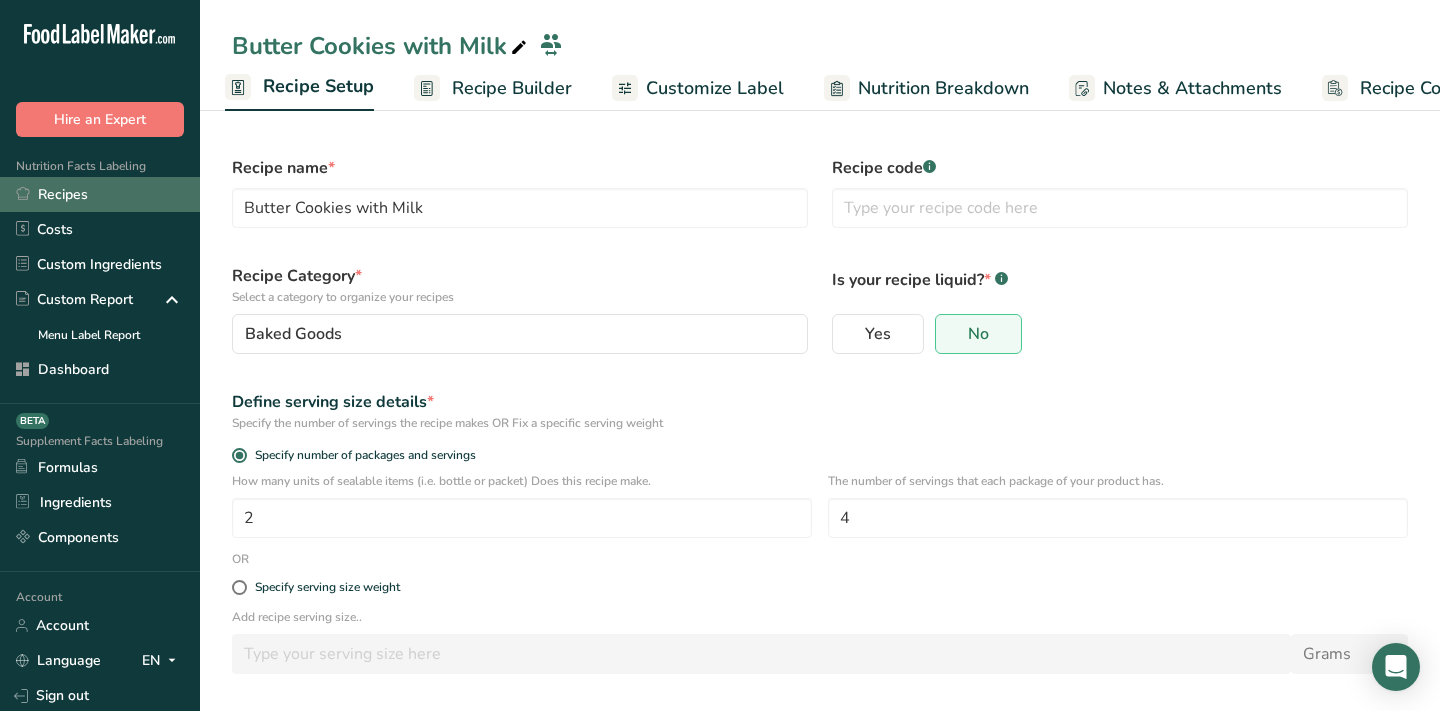 click on "Recipes" at bounding box center [100, 194] 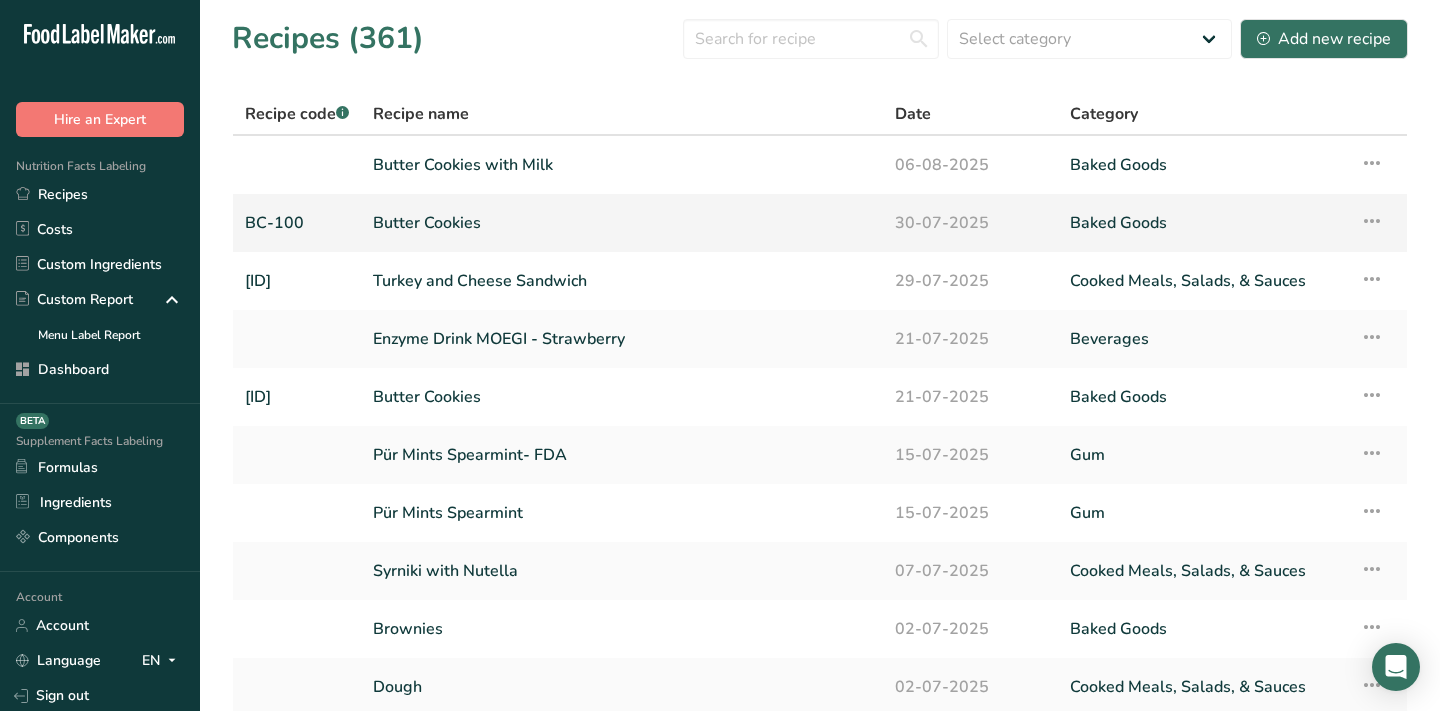 click on "Butter Cookies" at bounding box center [622, 223] 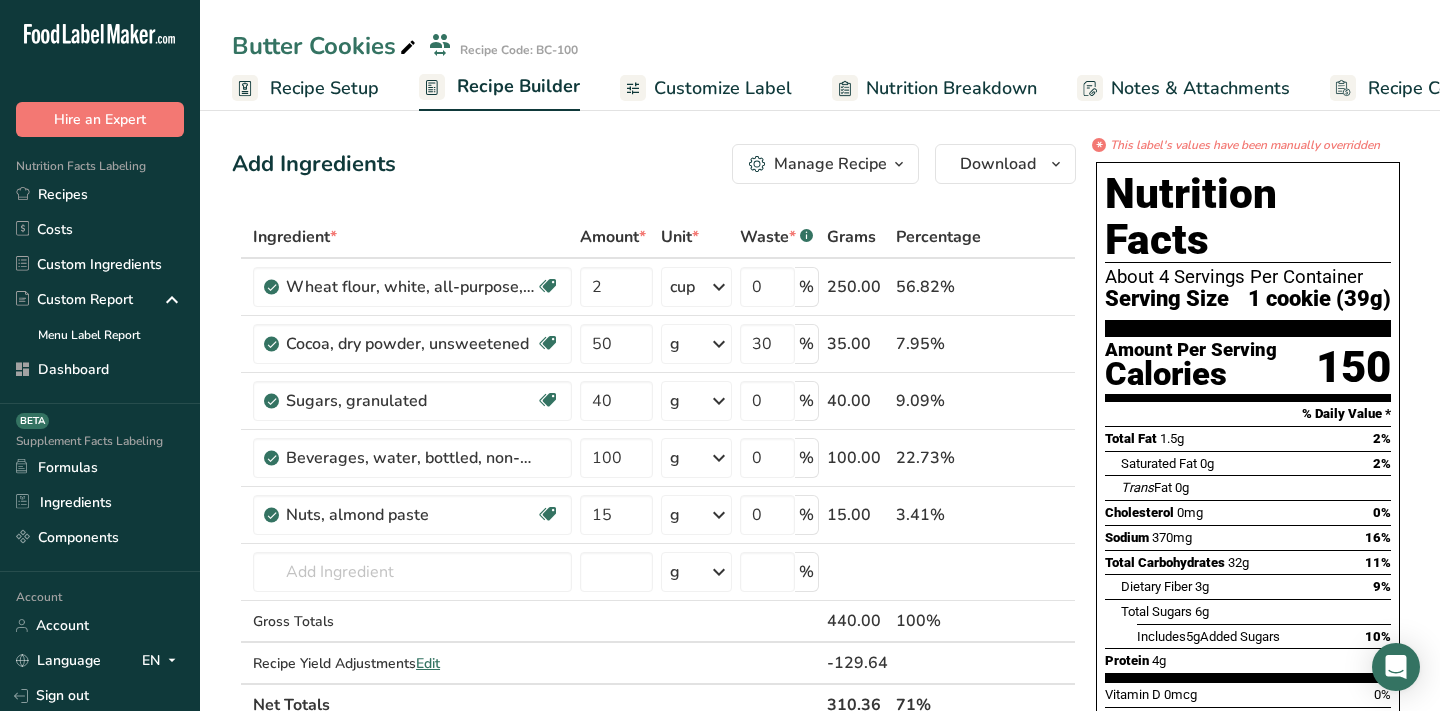 click on "Customize Label" at bounding box center (723, 88) 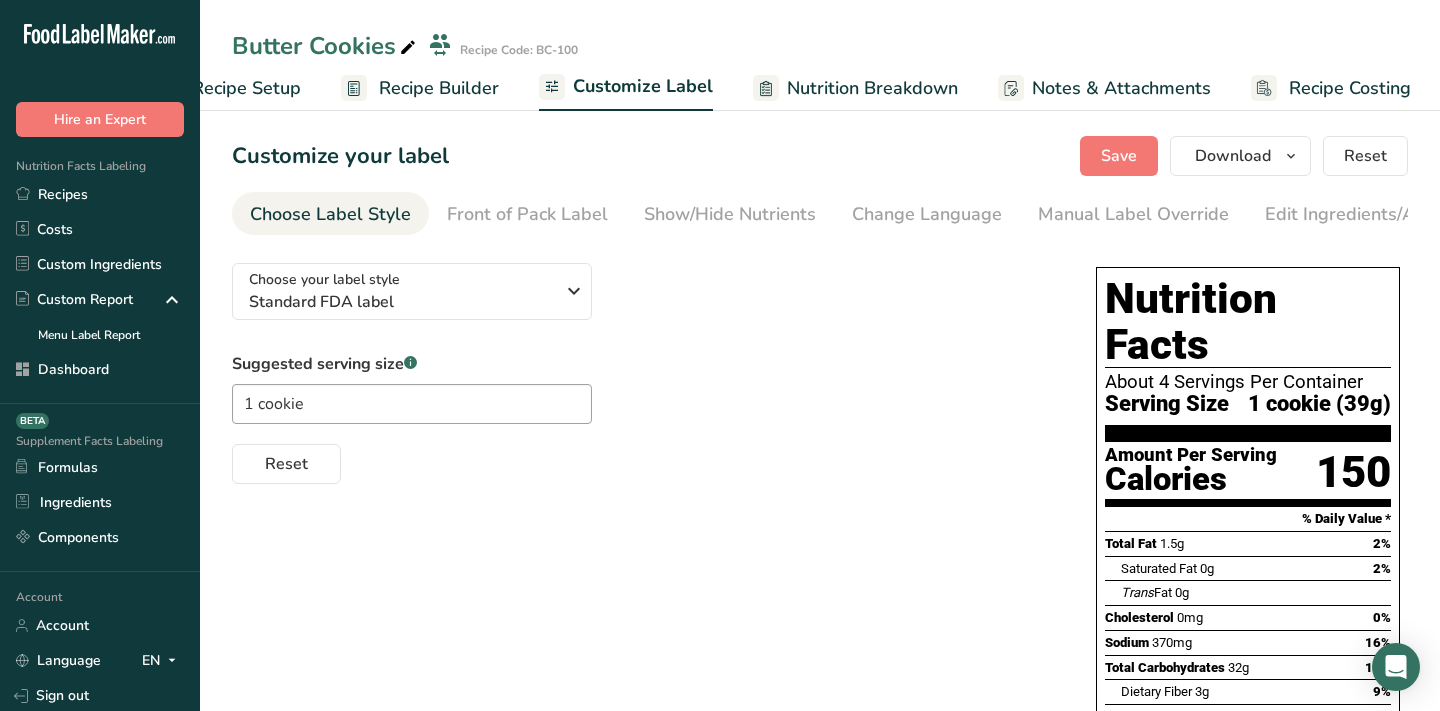 scroll, scrollTop: 0, scrollLeft: 81, axis: horizontal 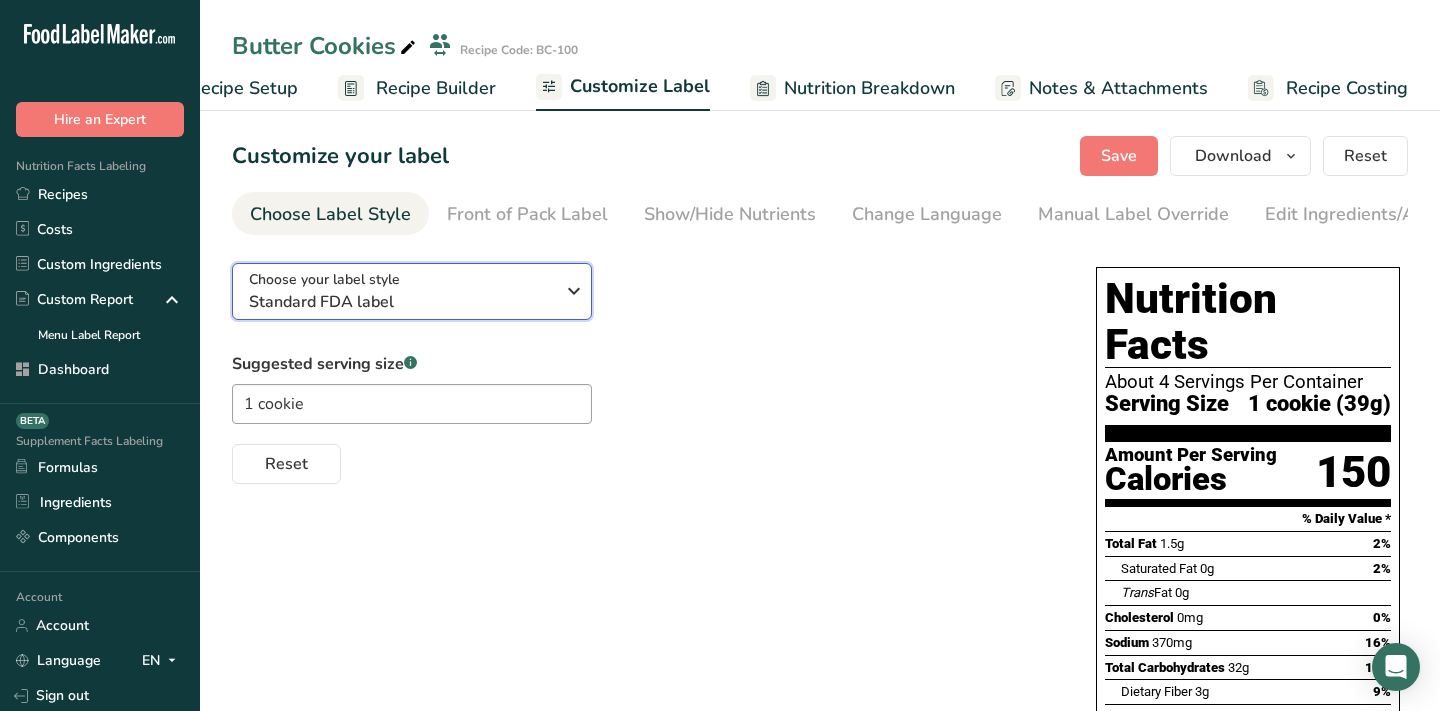 click on "Standard FDA label" at bounding box center (401, 302) 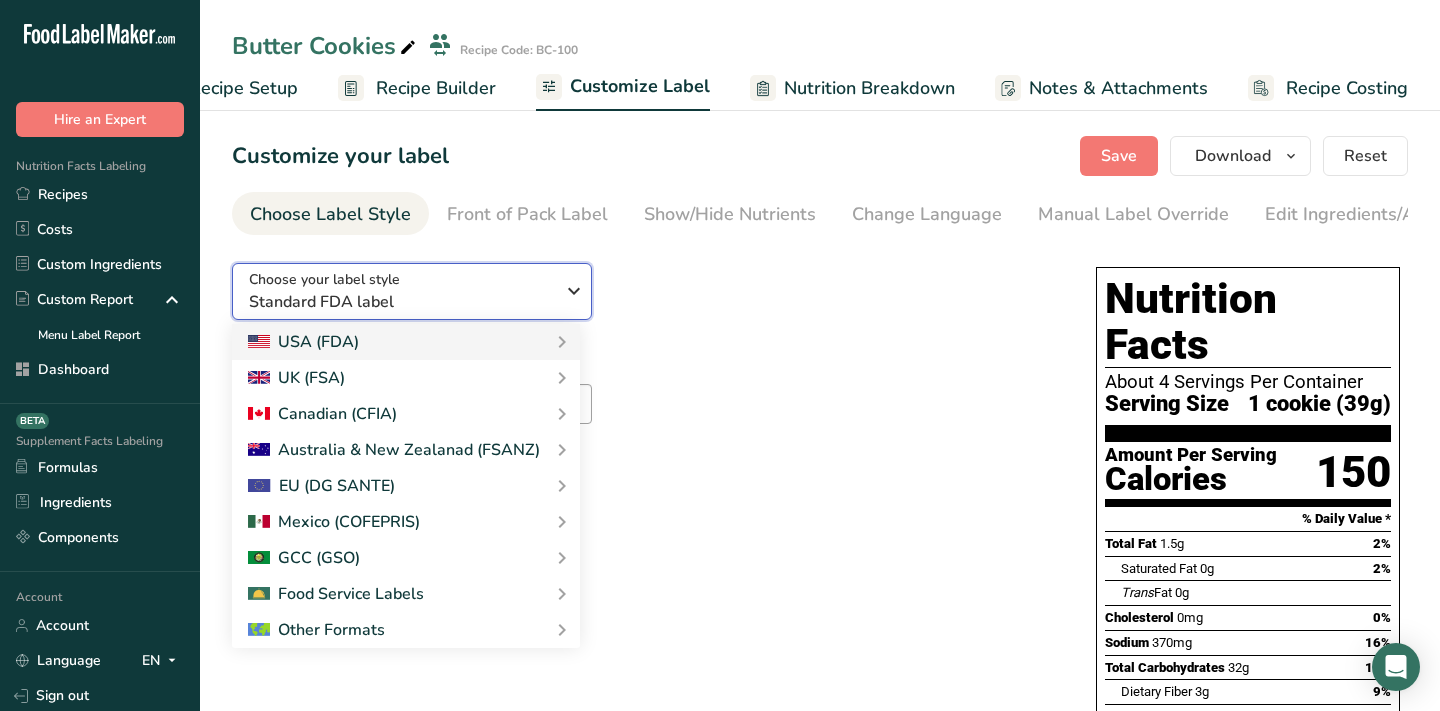 click on "Choose your label style
Standard FDA label" at bounding box center [401, 291] 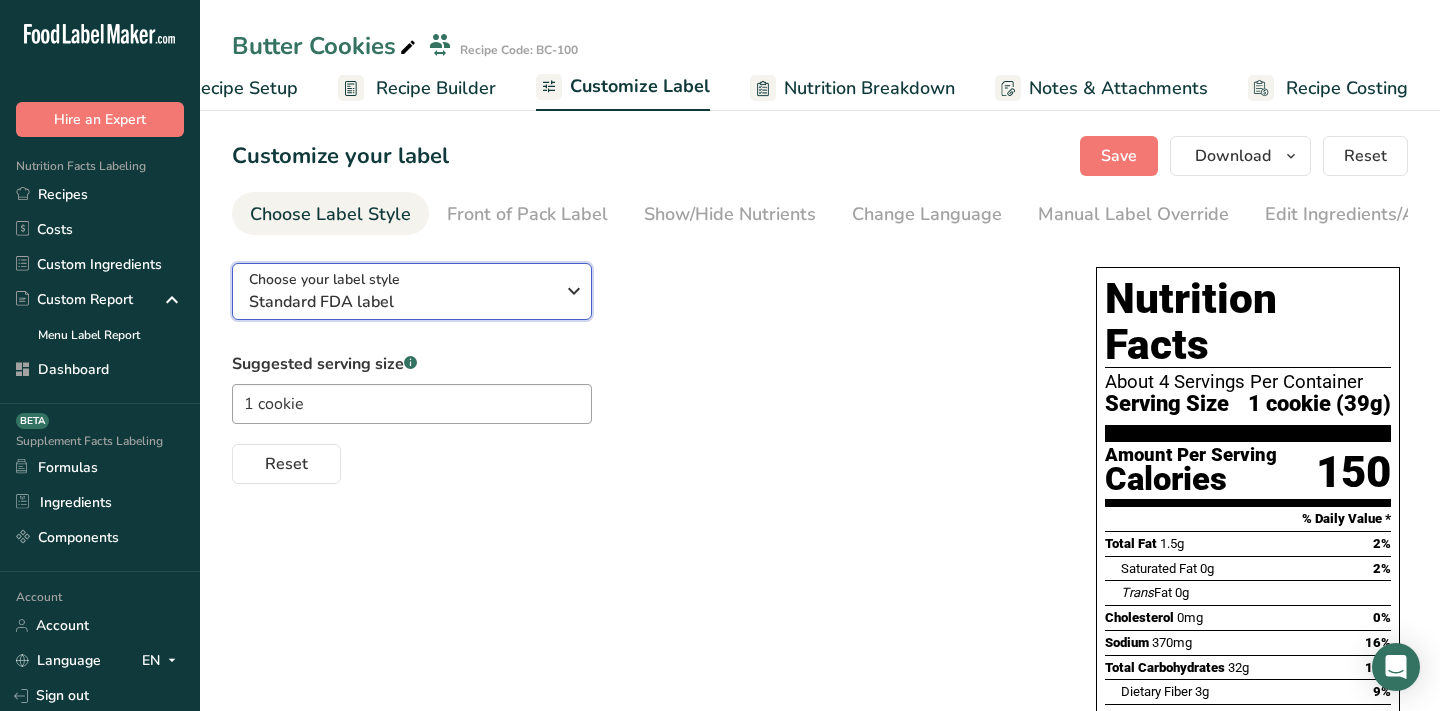 click on "Choose your label style
Standard FDA label" at bounding box center (401, 291) 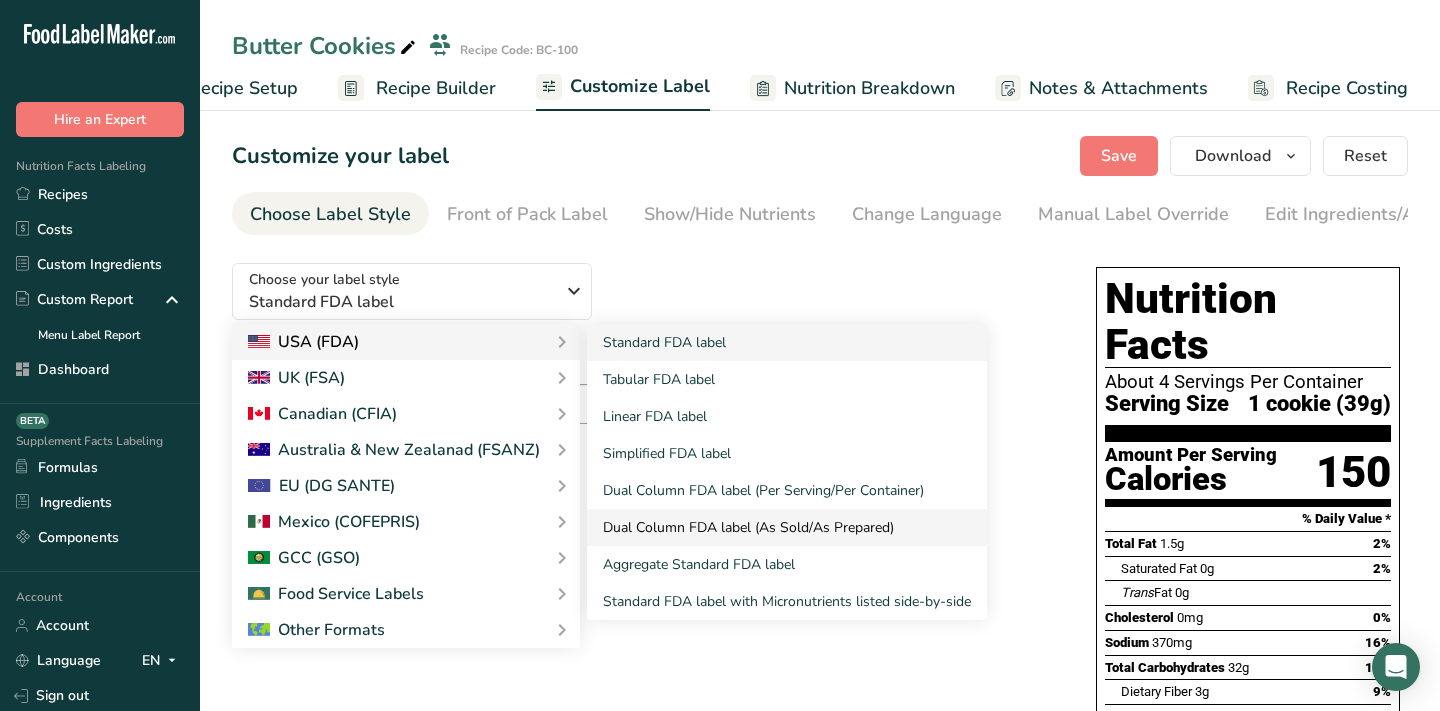 click on "Dual Column FDA label (As Sold/As Prepared)" at bounding box center (787, 527) 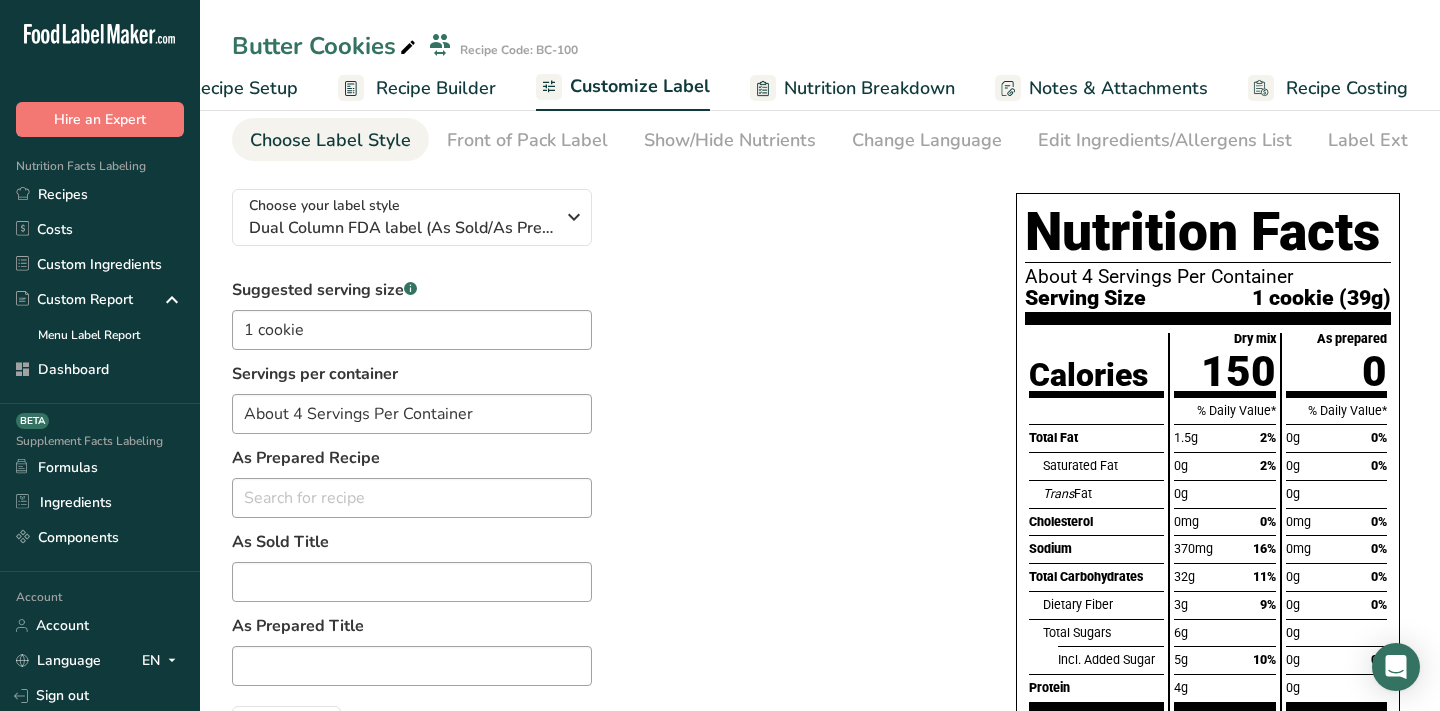 scroll, scrollTop: 89, scrollLeft: 0, axis: vertical 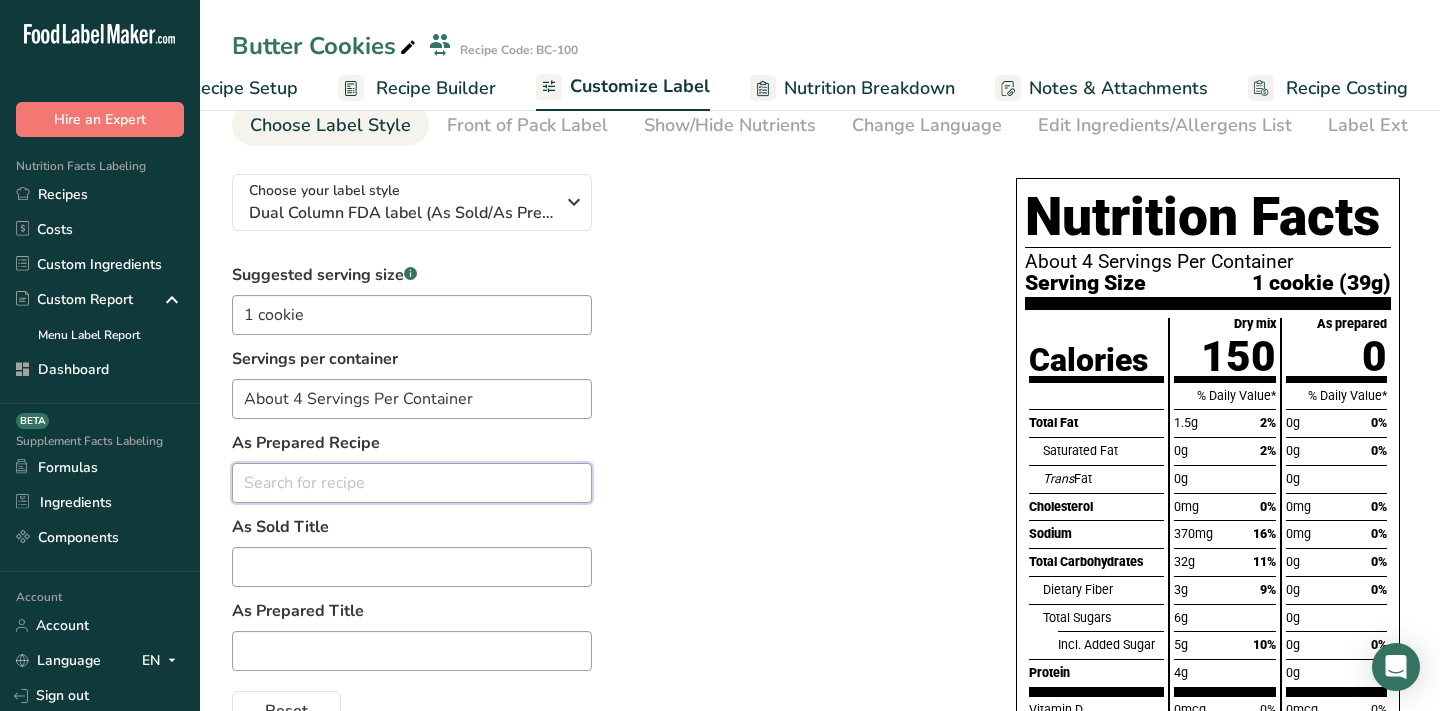 click at bounding box center [412, 483] 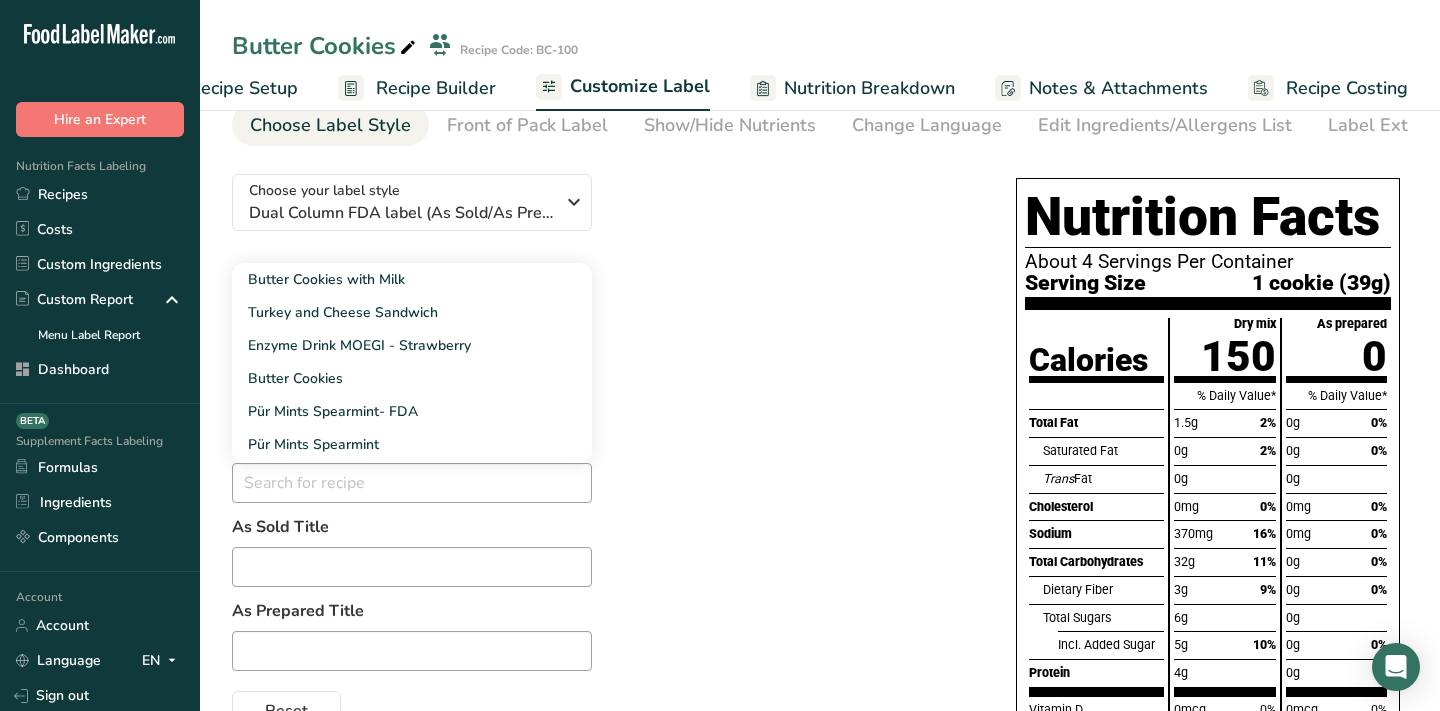 click on "Butter Cookies with Milk" at bounding box center (412, 279) 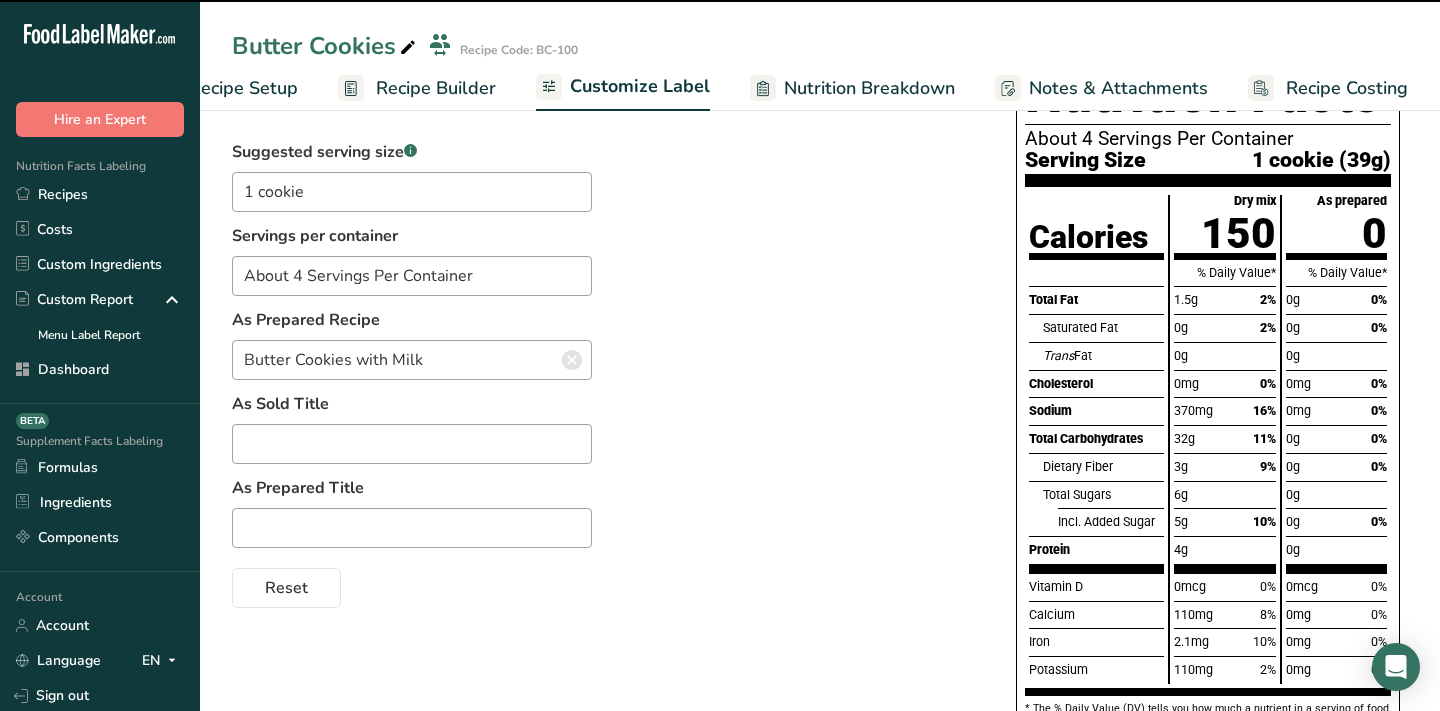 scroll, scrollTop: 236, scrollLeft: 0, axis: vertical 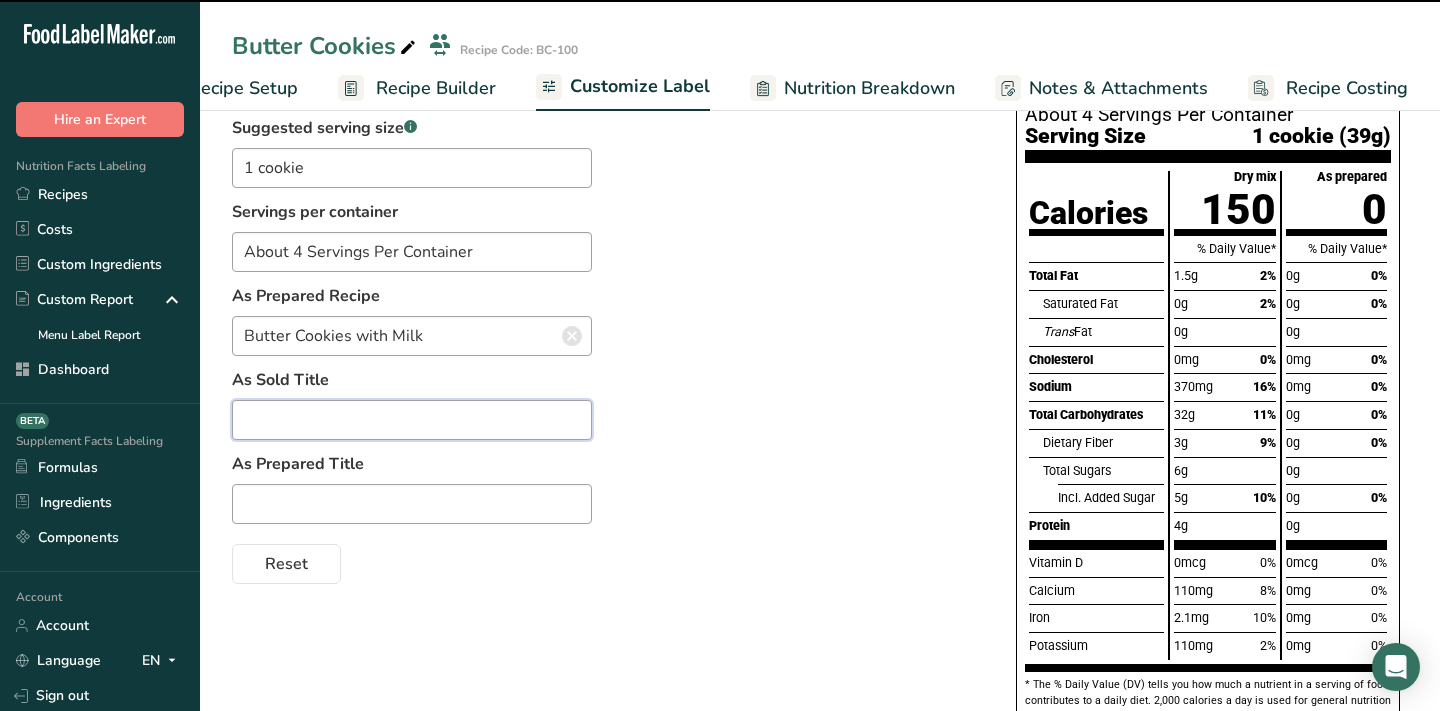click at bounding box center (412, 420) 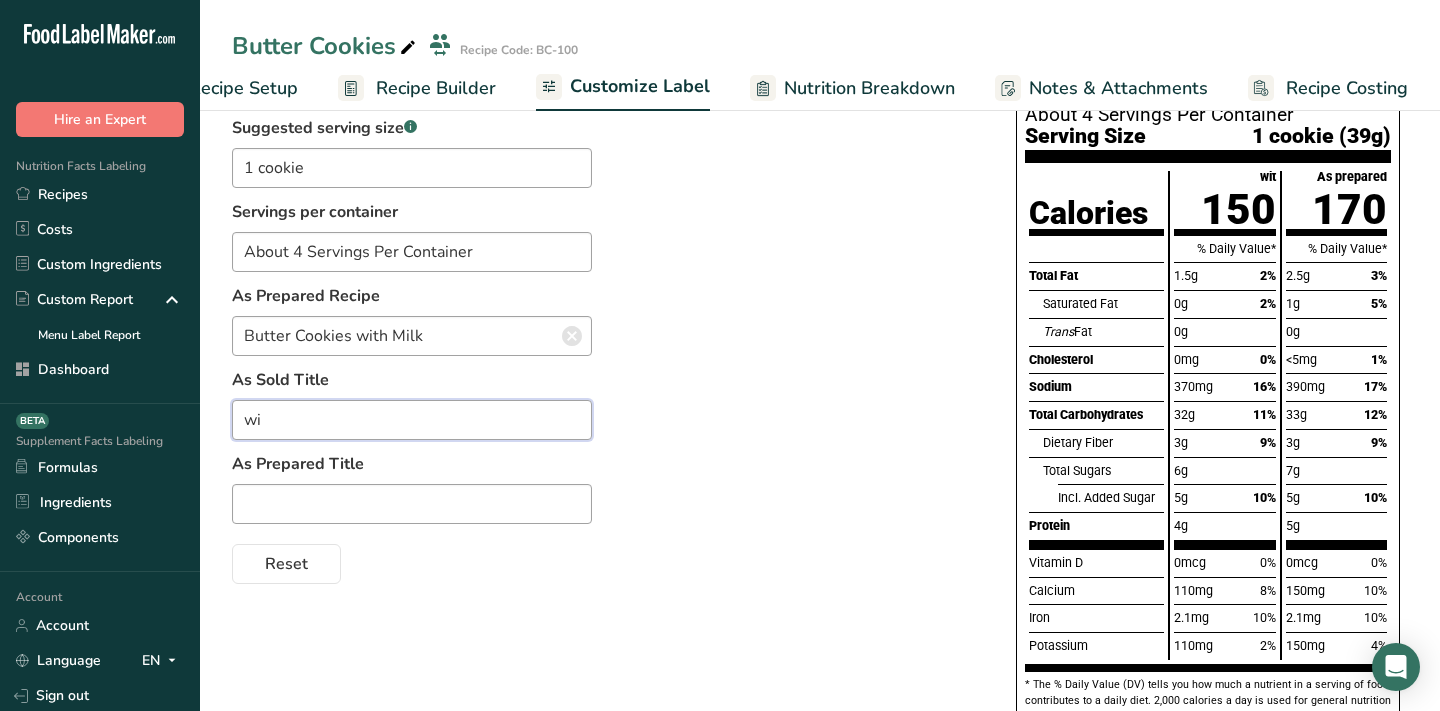 type on "w" 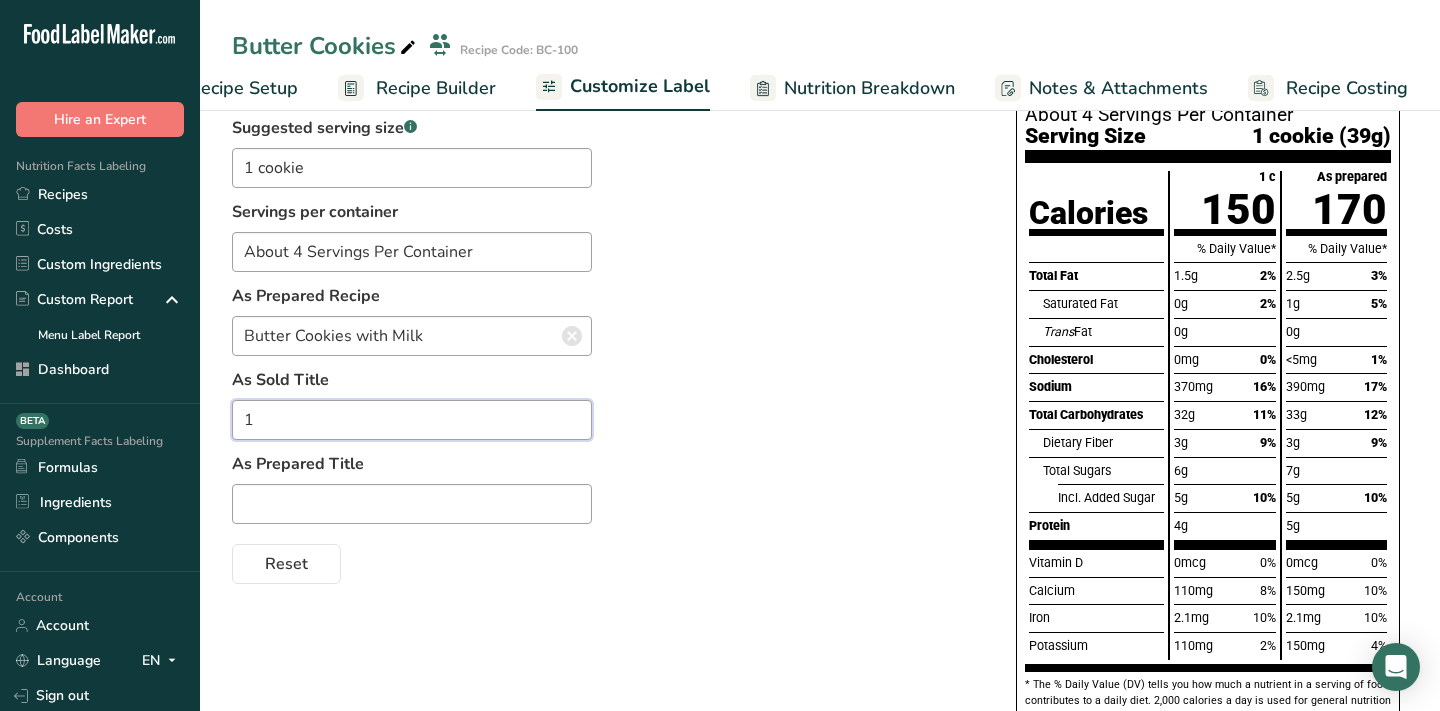 type on "1" 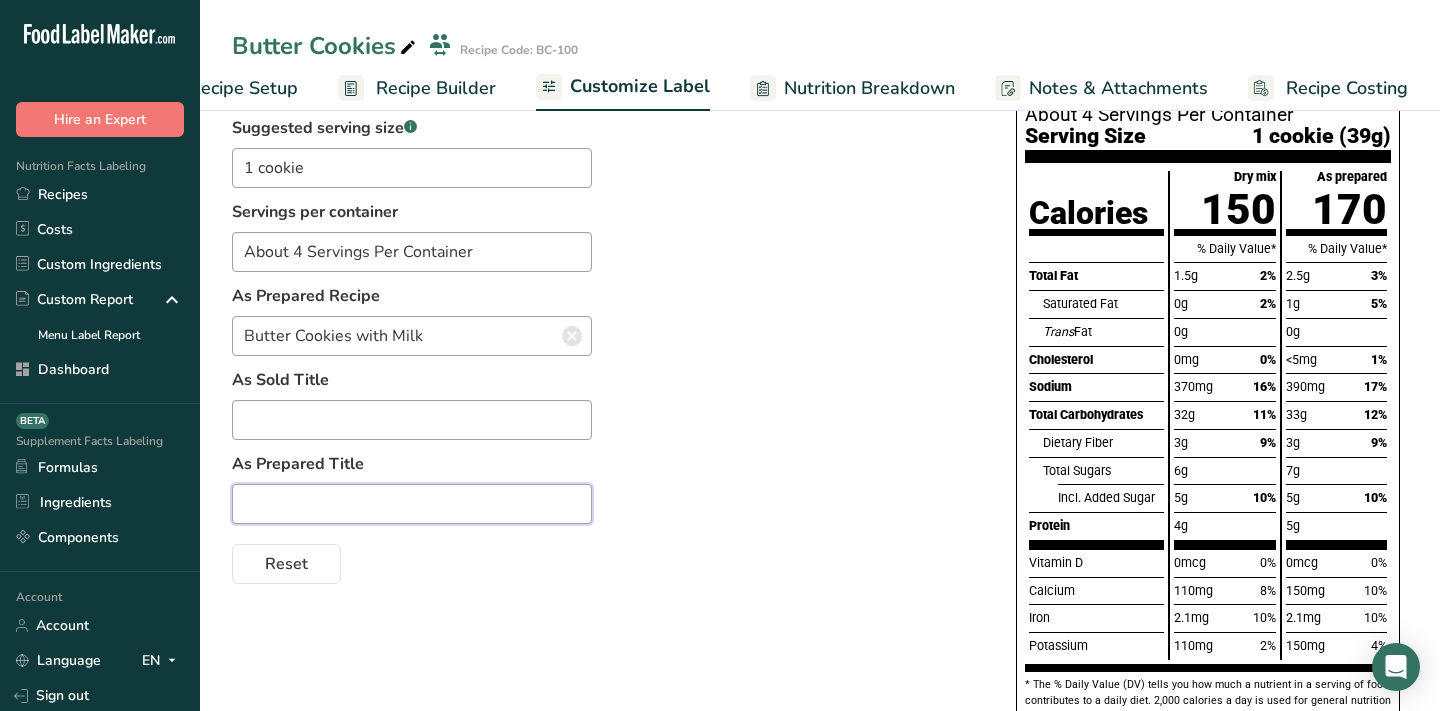 click at bounding box center (412, 504) 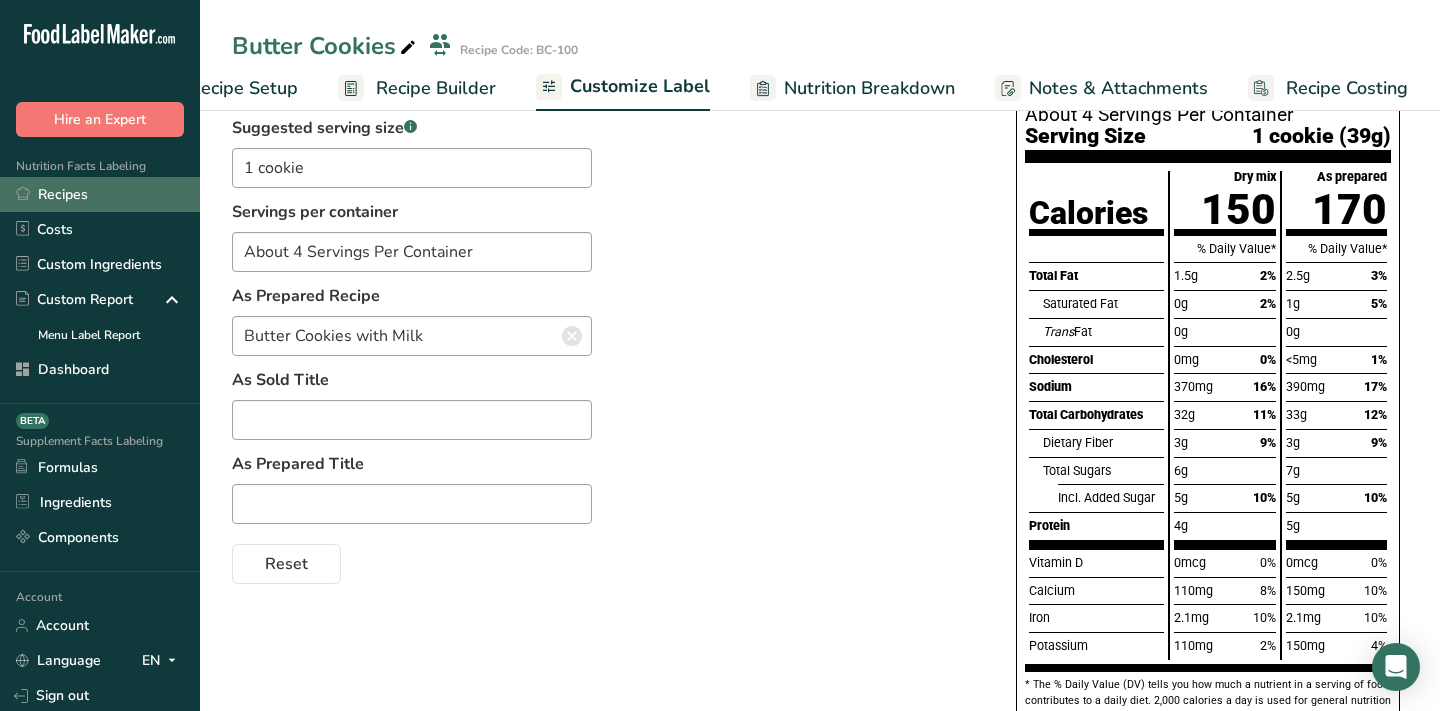click on "Recipes" at bounding box center (100, 194) 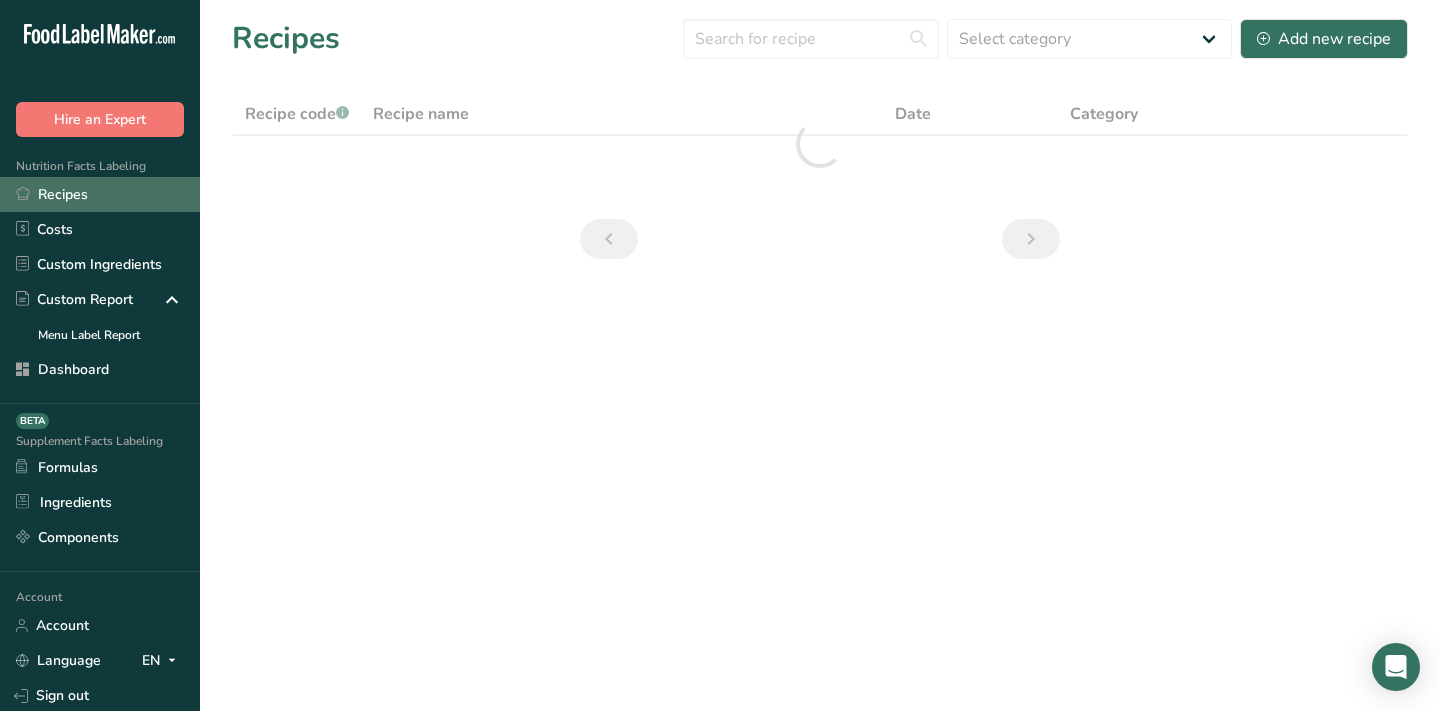scroll, scrollTop: 0, scrollLeft: 0, axis: both 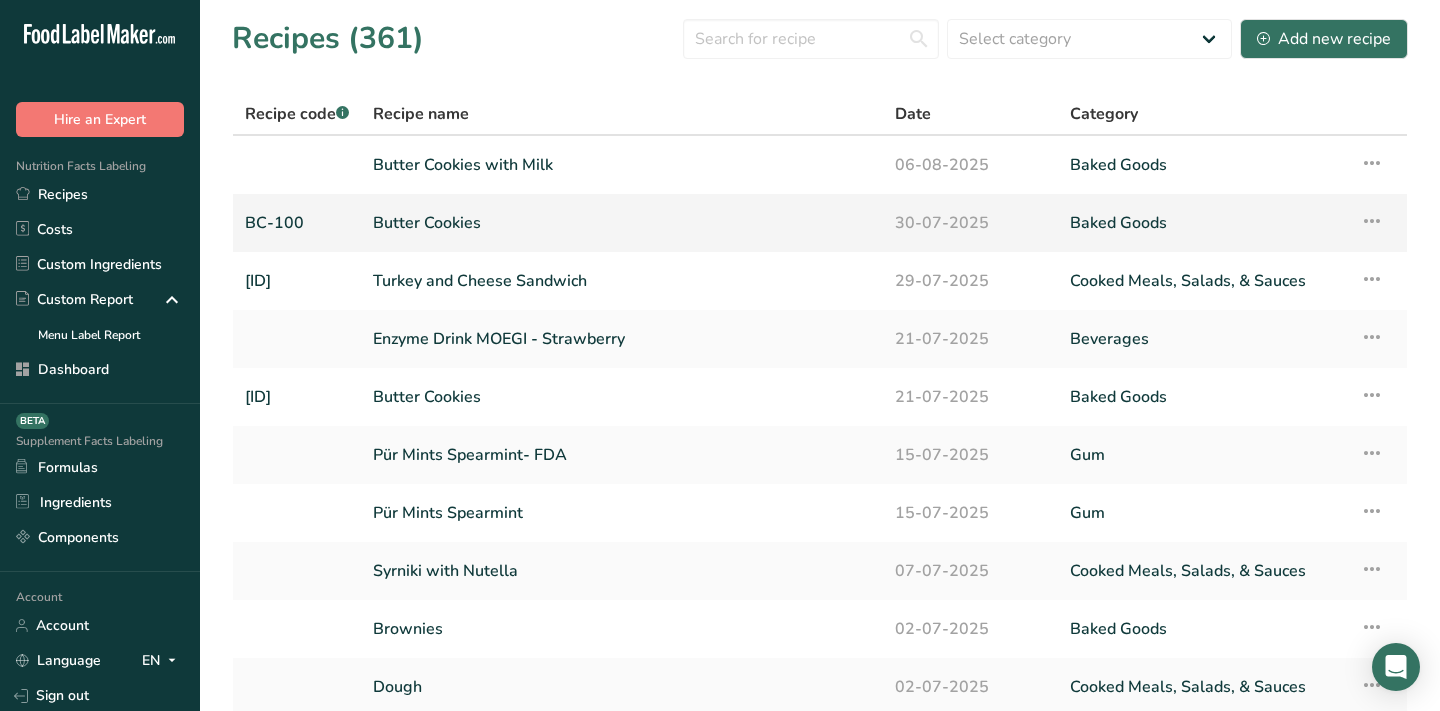 click at bounding box center (1372, 221) 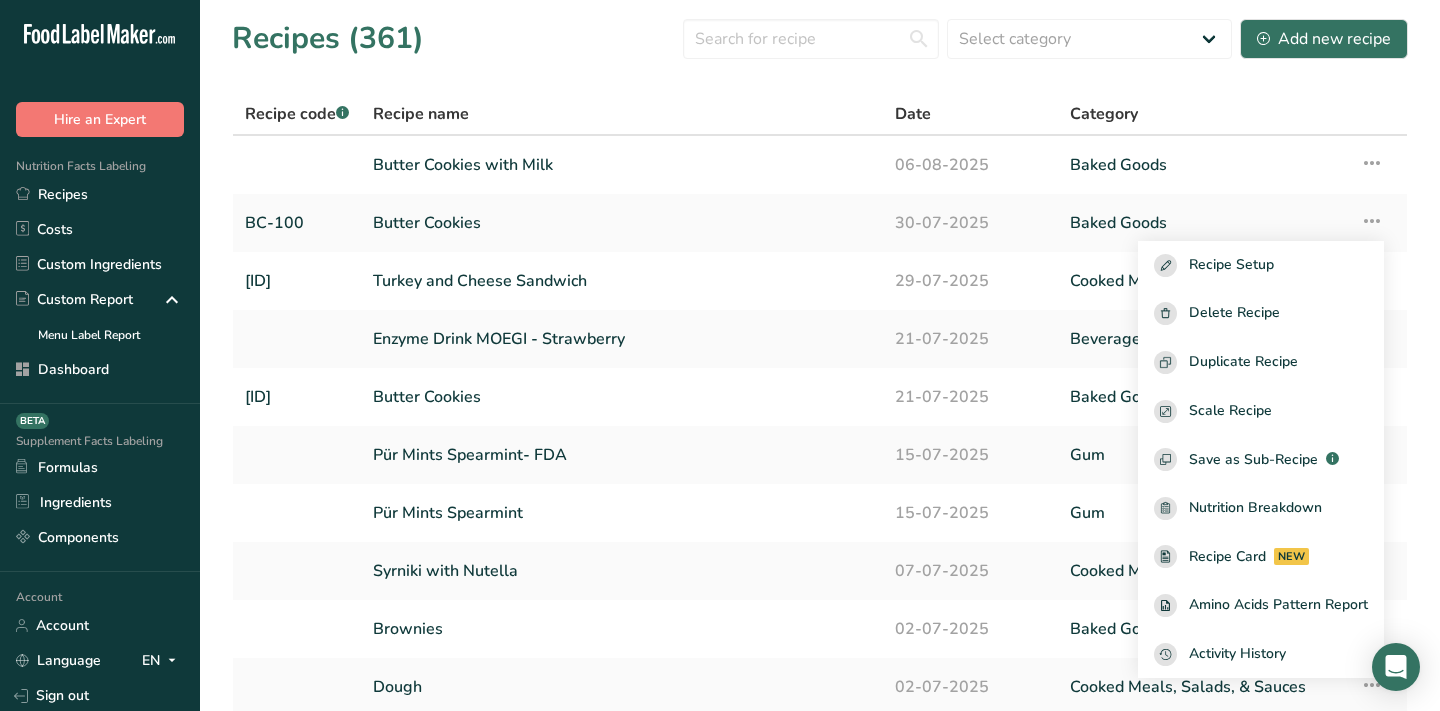click on "Recipes (361)
Select category
All
Baked Goods
Beverages
breakfast
butter cookies, batch X
Confectionery
Cooked Meals, Salads, & Sauces
Cookies
Cookies-123- RD Testing
Dairy
Deli
Frozen fish
Fruits
Gum
Ice cream
Jams Flavors
Nectar
Oils
Pasta
Pastries
Pat Thai
Popcorn
Raw hambrugers
Red Sauce Pasta" at bounding box center (820, 38) 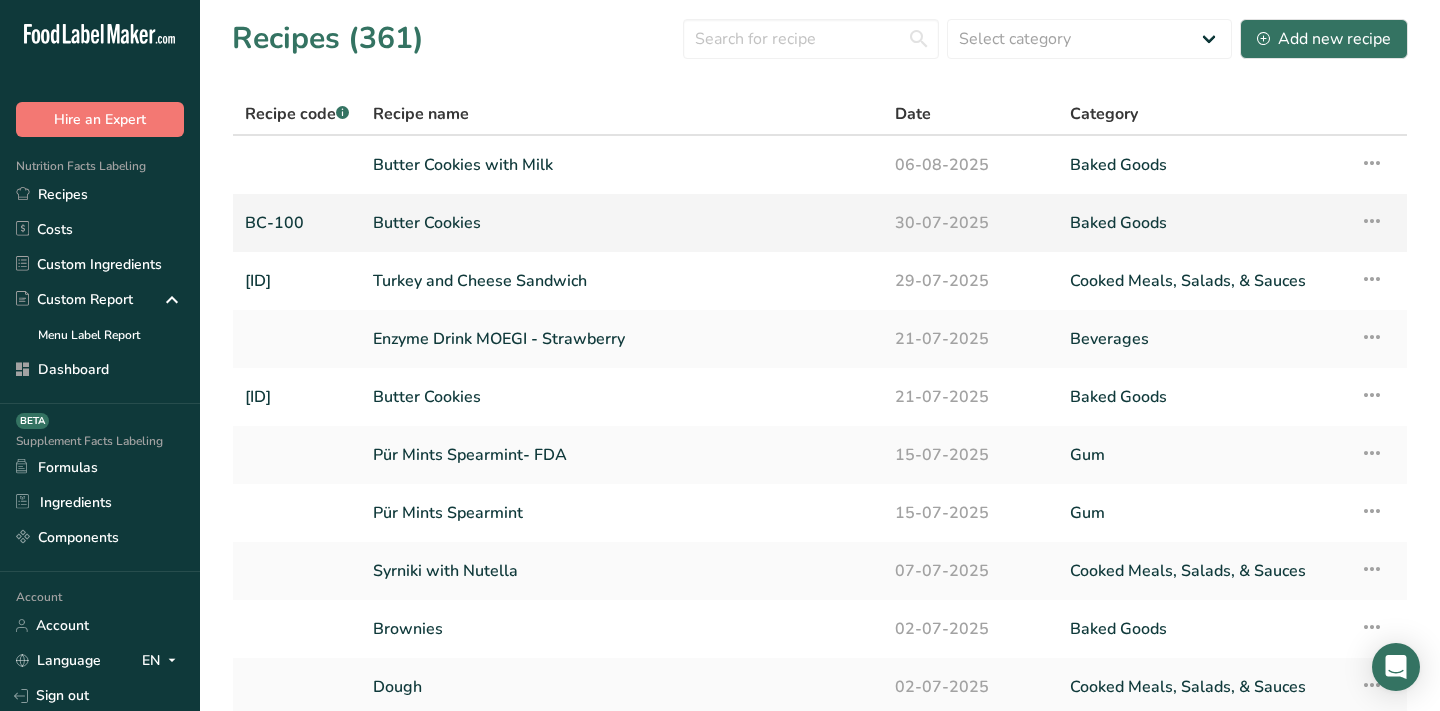 click on "Butter Cookies" at bounding box center [622, 223] 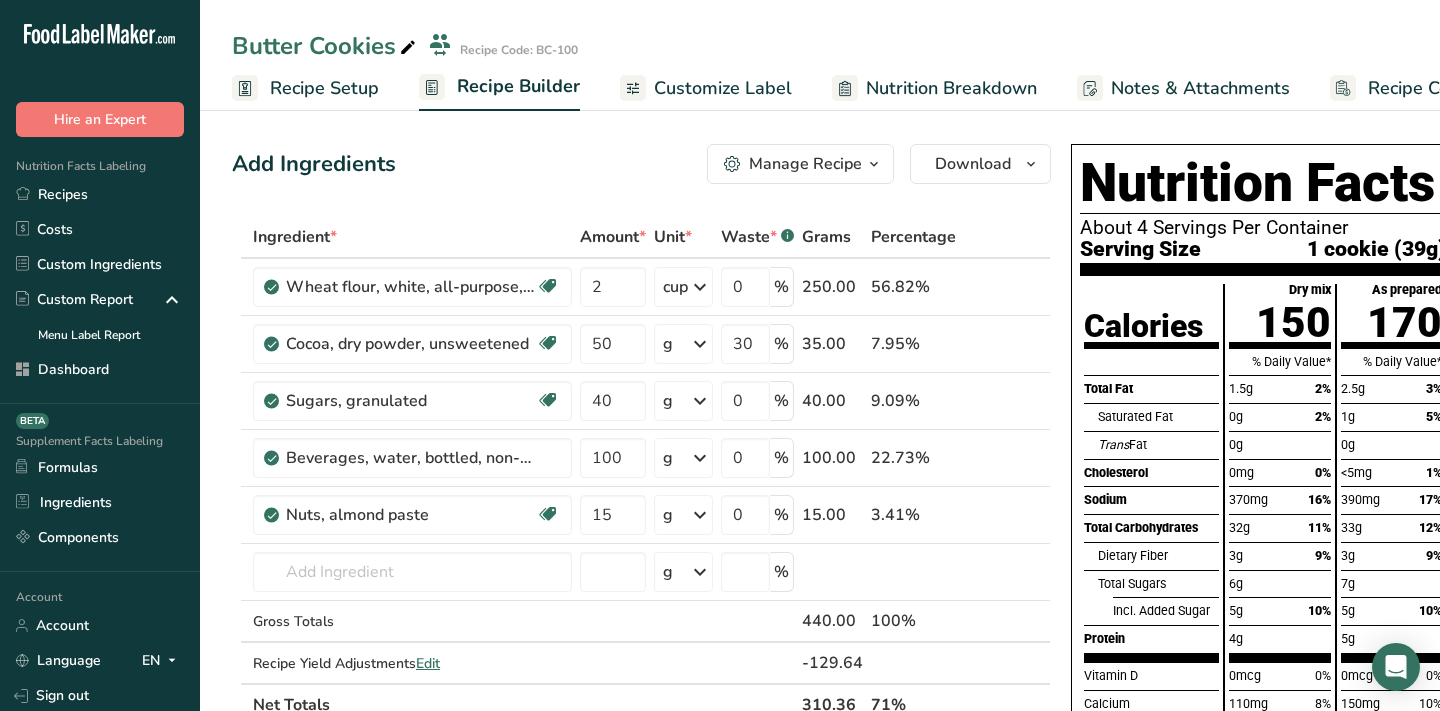 click on "Manage Recipe" at bounding box center (805, 164) 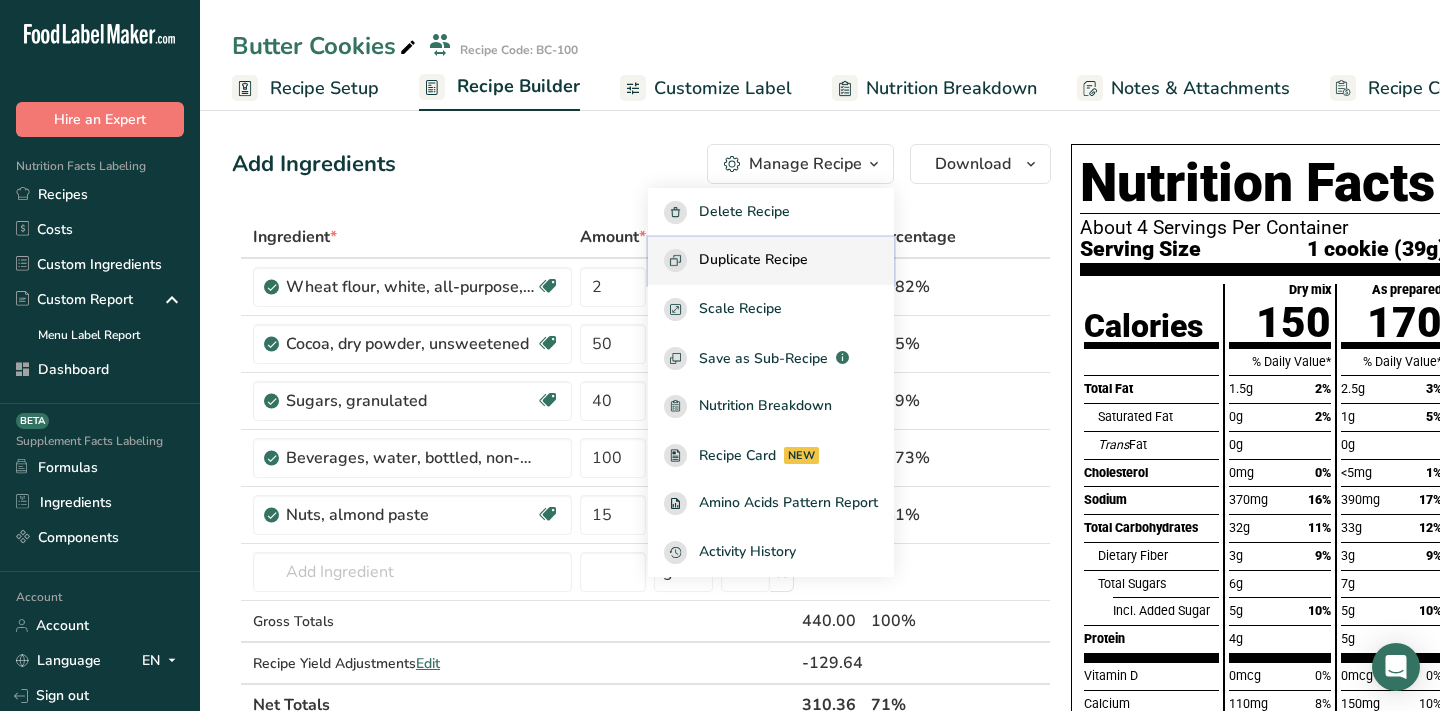 click on "Duplicate Recipe" at bounding box center (753, 260) 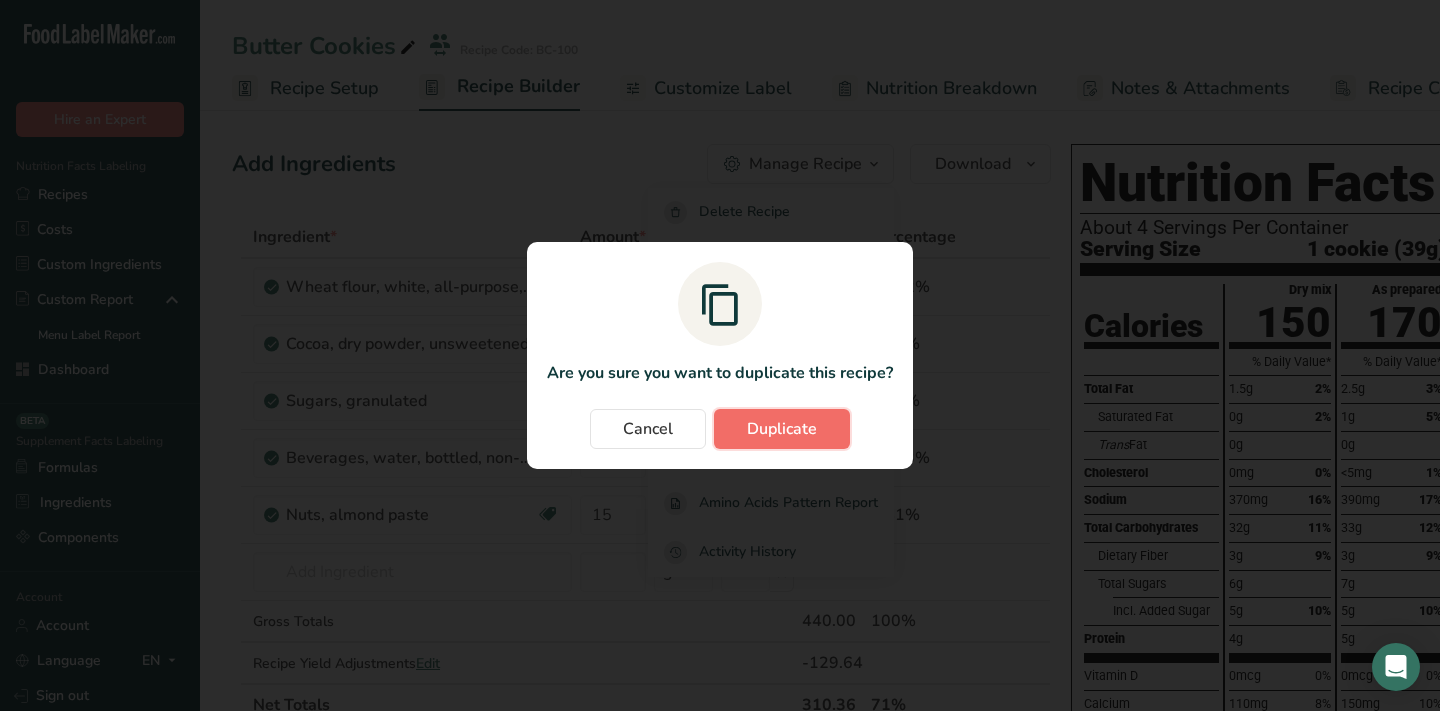 click on "Duplicate" at bounding box center [782, 429] 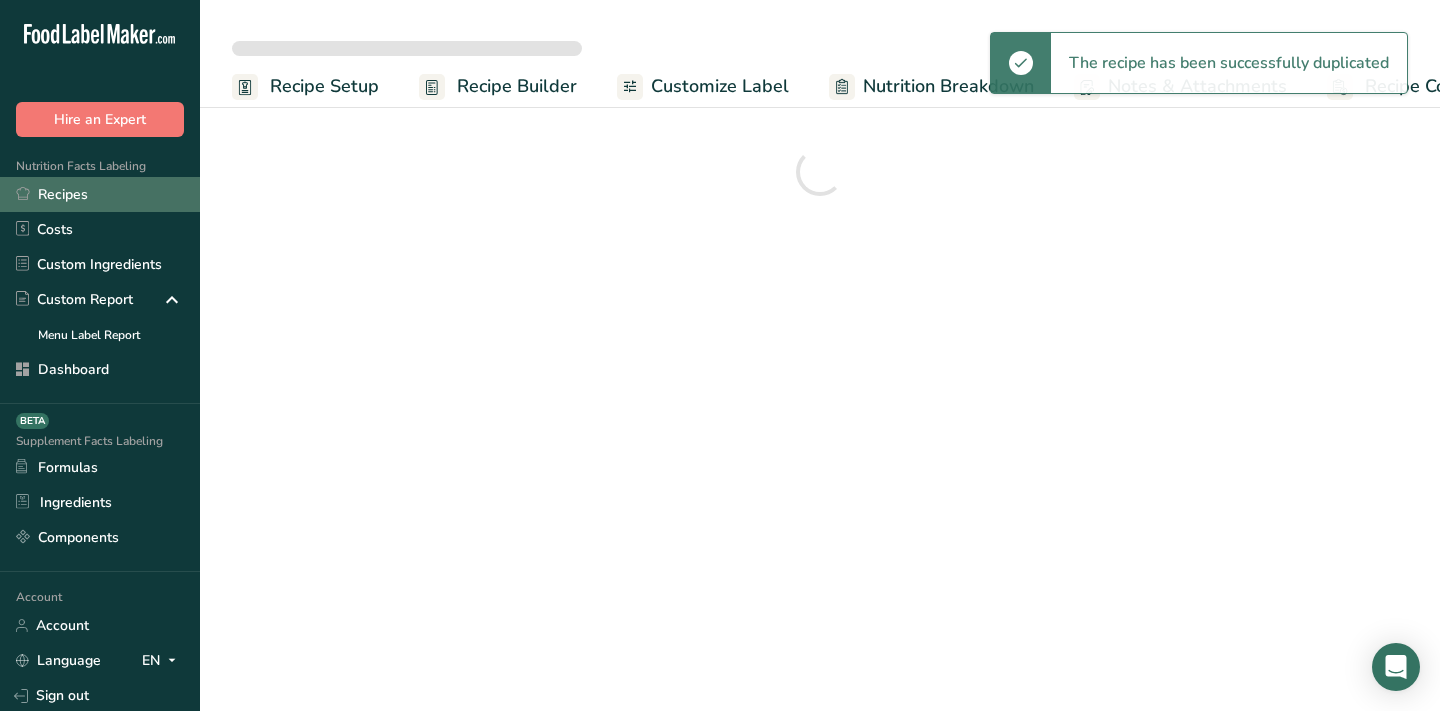 click on "Recipes" at bounding box center [100, 194] 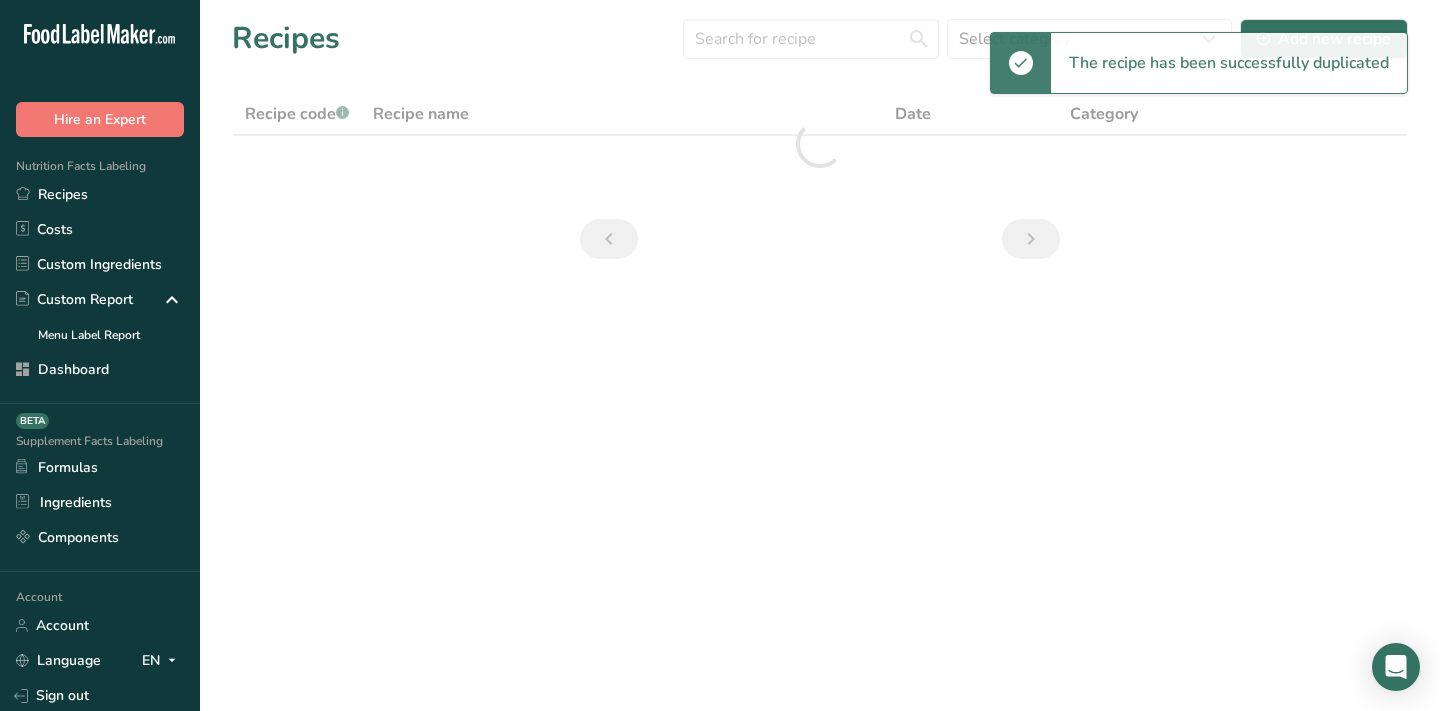 click on "Recipes
Select category
All
Baked Goods
Beverages
breakfast
butter cookies, batch X
Confectionery
Cooked Meals, Salads, & Sauces
Cookies
Cookies-123- RD Testing
Dairy
Deli
Frozen fish
Fruits
Gum
Ice cream
Jams Flavors
Nectar
Oils
Pasta
Pastries
Pat Thai
Popcorn
Raw hambrugers
Red Sauce Pasta
Salt" at bounding box center (820, 38) 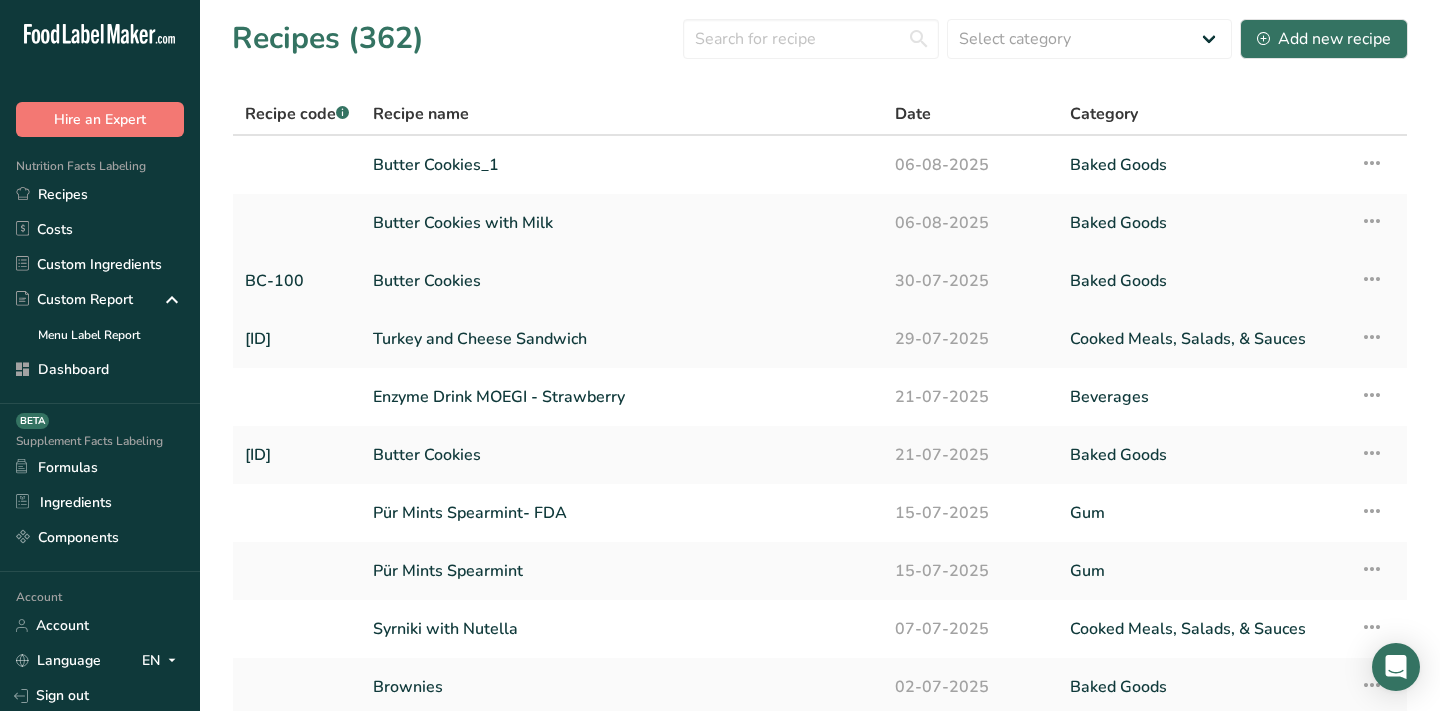 click on "Butter Cookies" at bounding box center [622, 281] 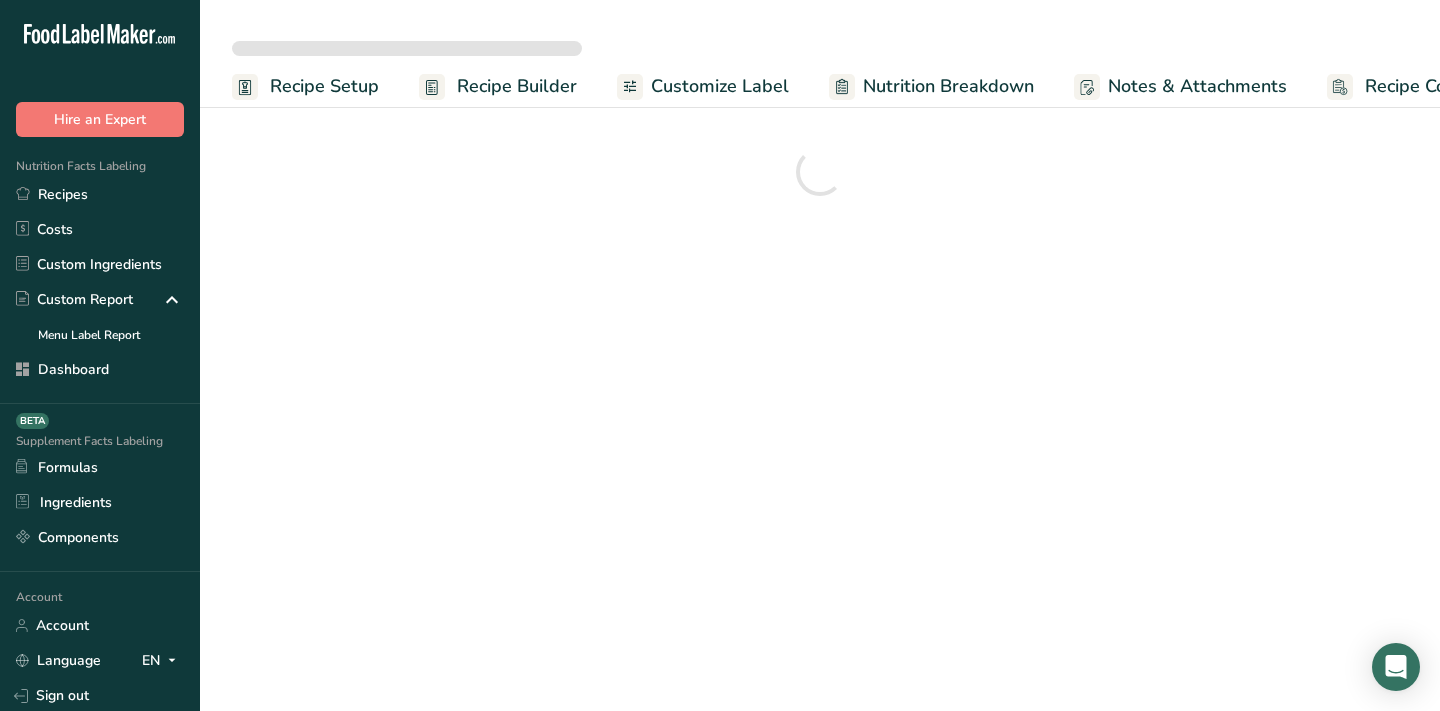 click on "Customize Label" at bounding box center (720, 86) 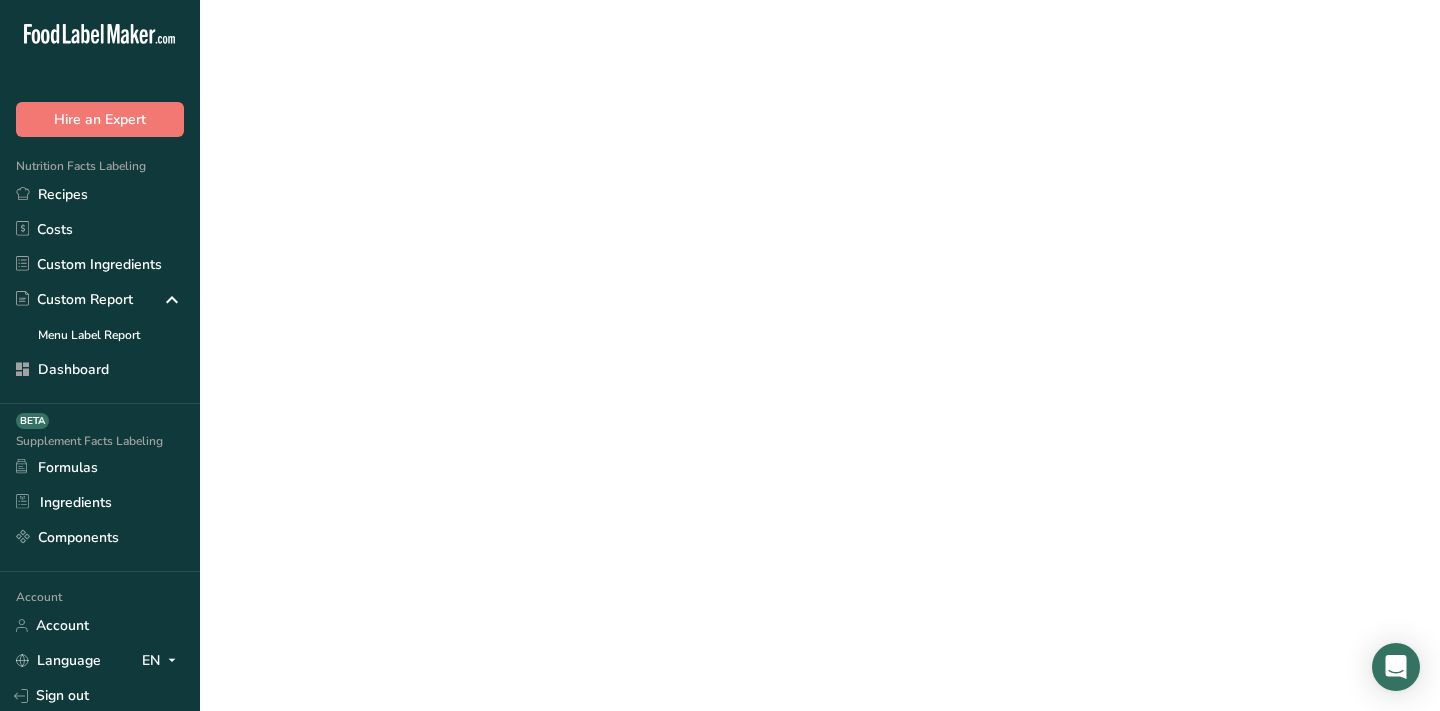 scroll, scrollTop: 0, scrollLeft: 79, axis: horizontal 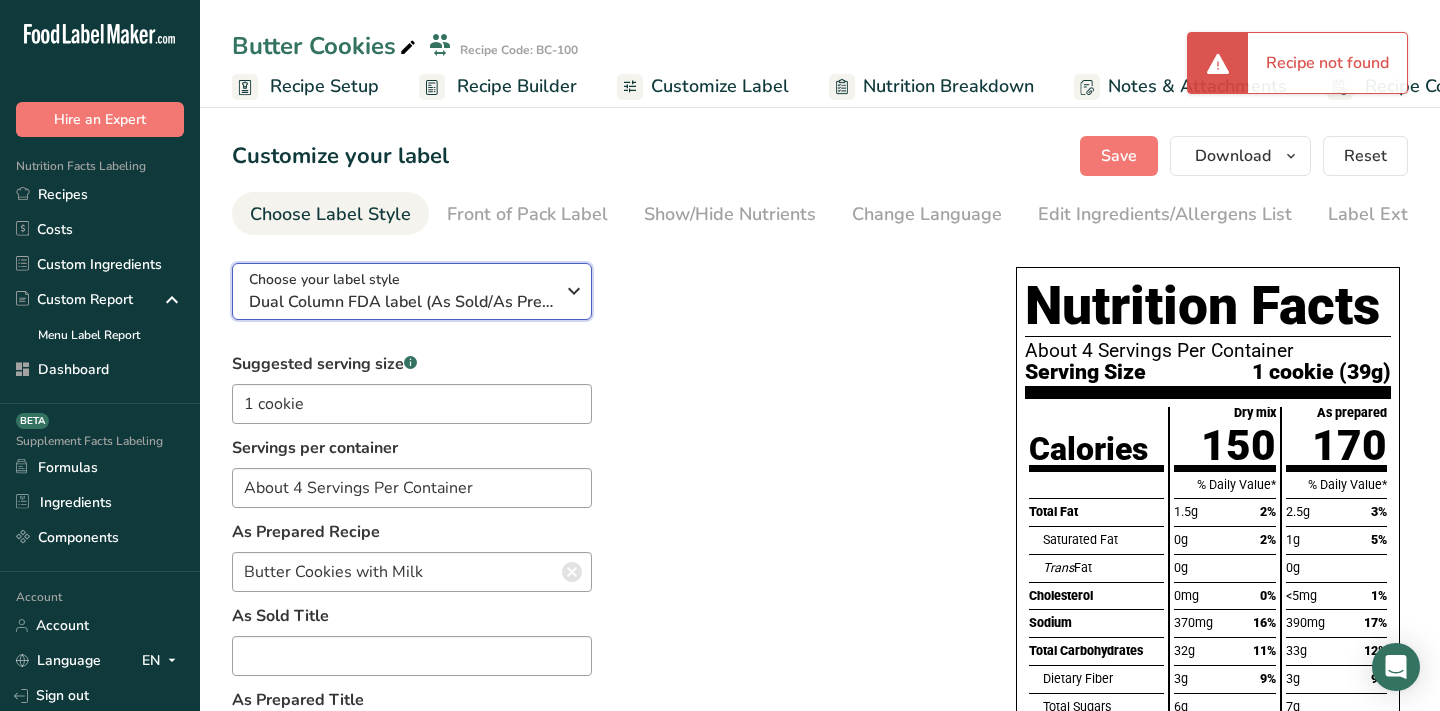 click on "Dual Column FDA label (As Sold/As Prepared)" at bounding box center (401, 302) 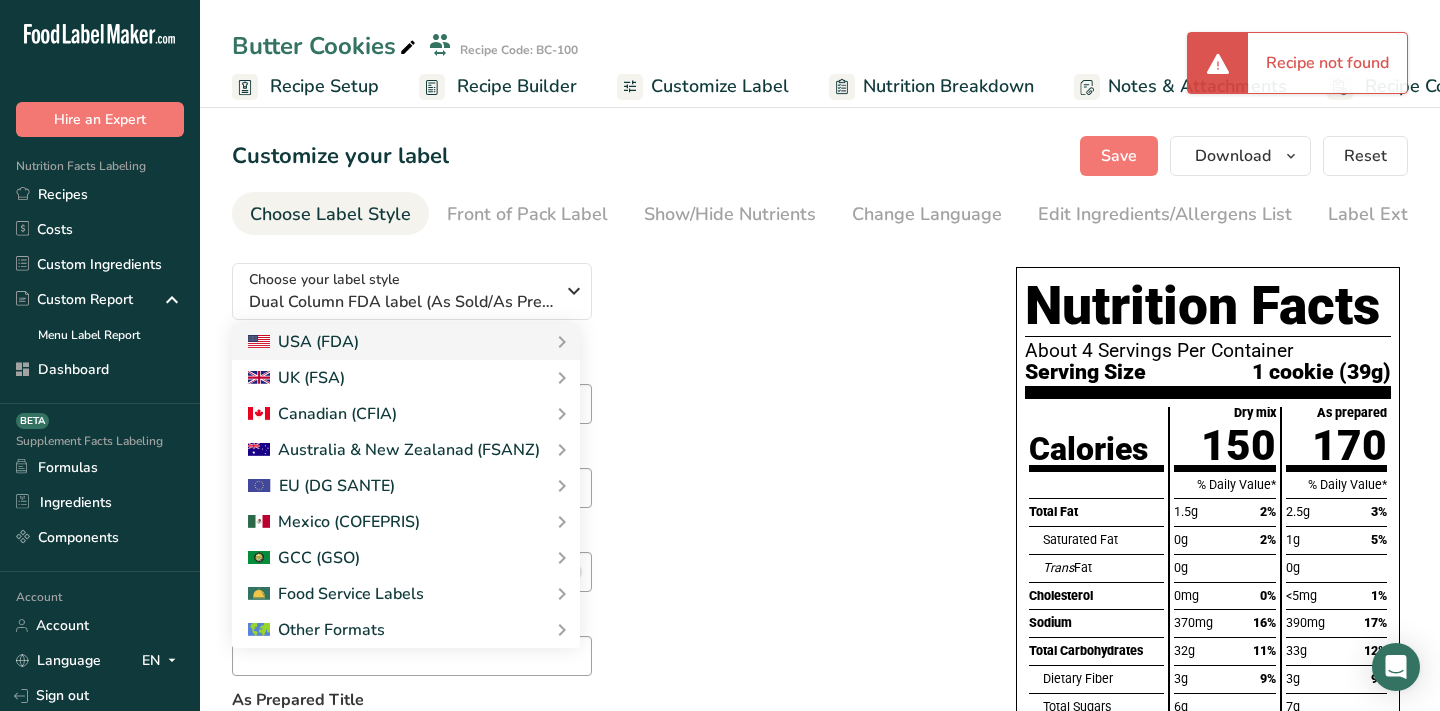 drag, startPoint x: 725, startPoint y: 343, endPoint x: 777, endPoint y: 317, distance: 58.137768 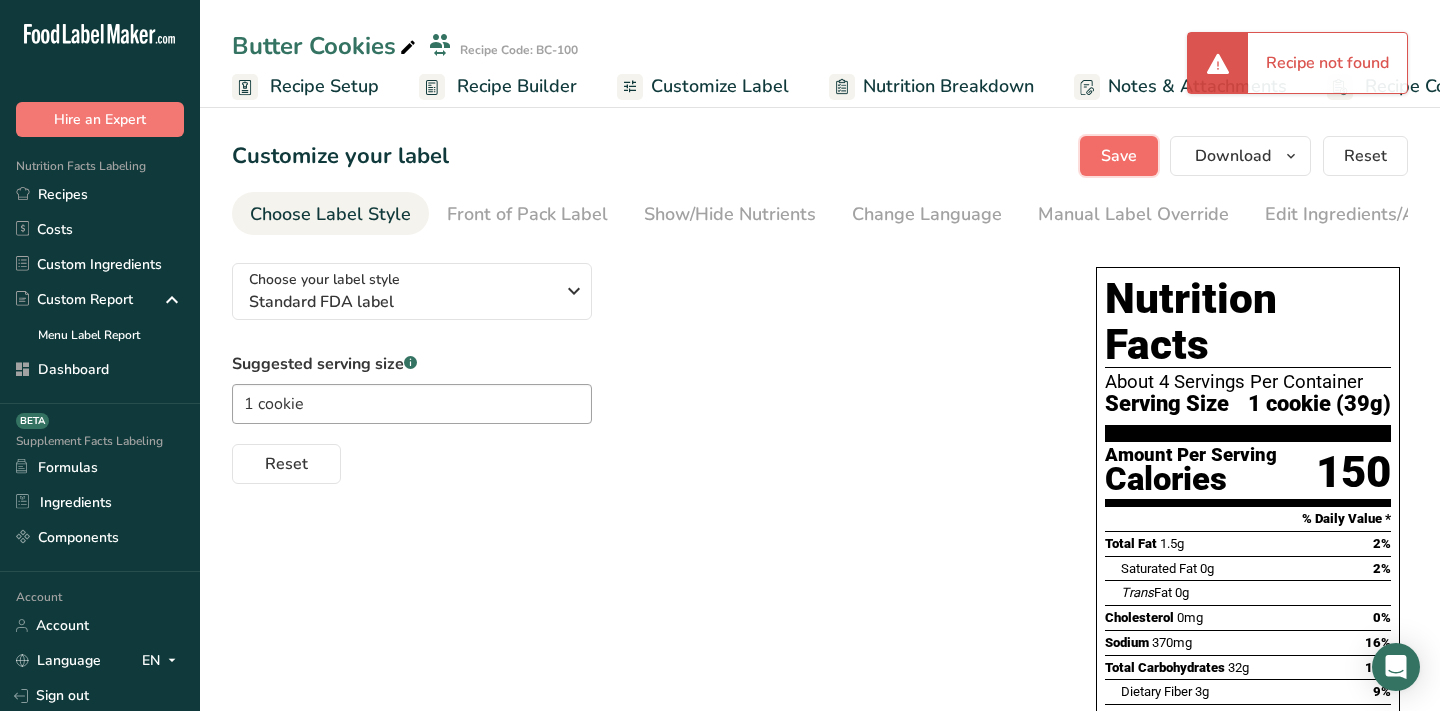 click on "Save" at bounding box center [1119, 156] 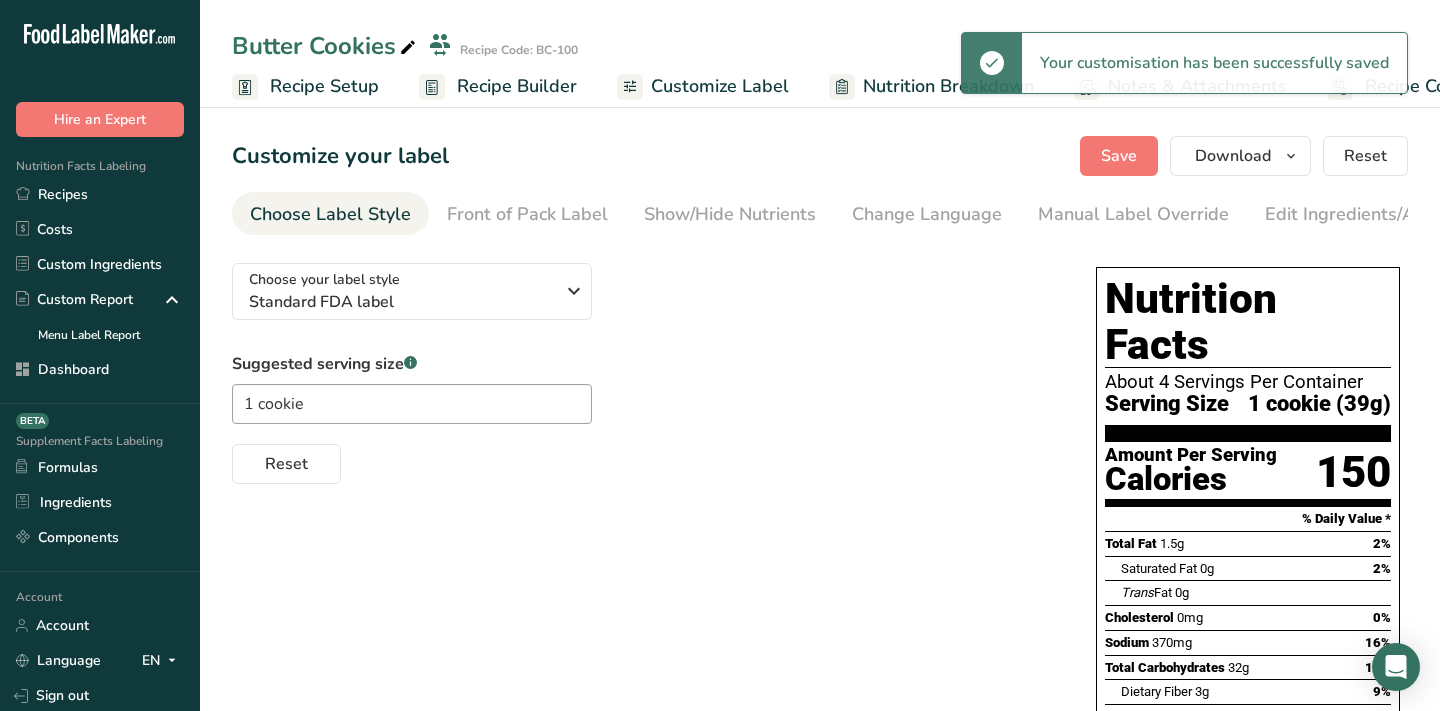 click on "Recipe Builder" at bounding box center [517, 86] 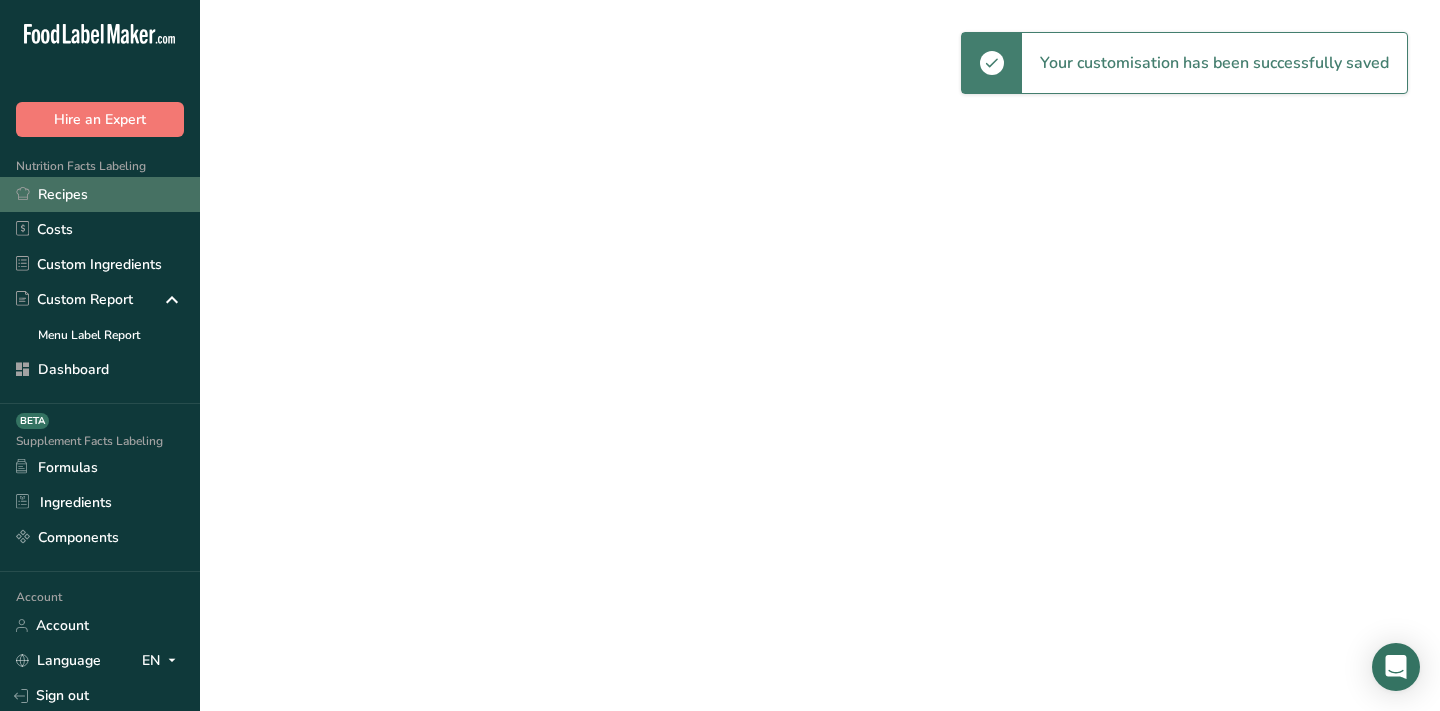 scroll, scrollTop: 0, scrollLeft: 0, axis: both 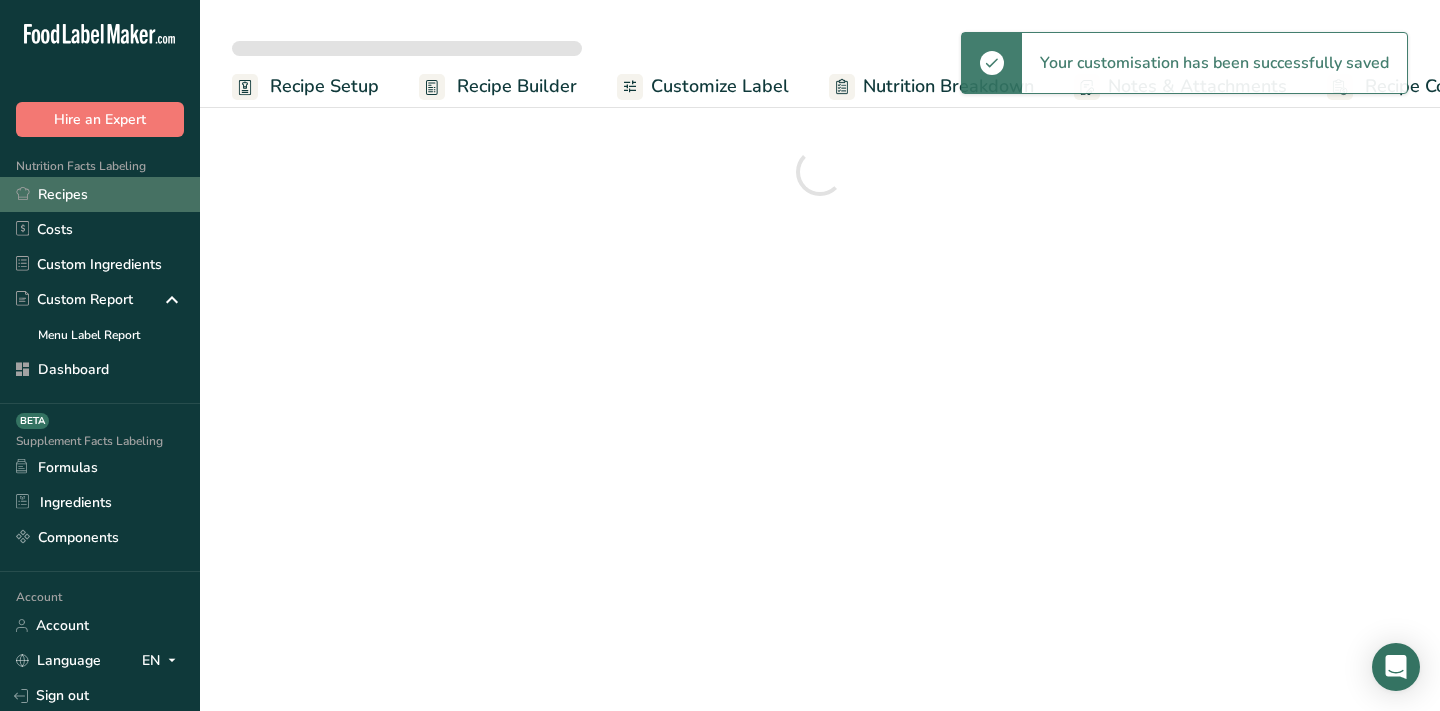 click on "Recipes" at bounding box center (100, 194) 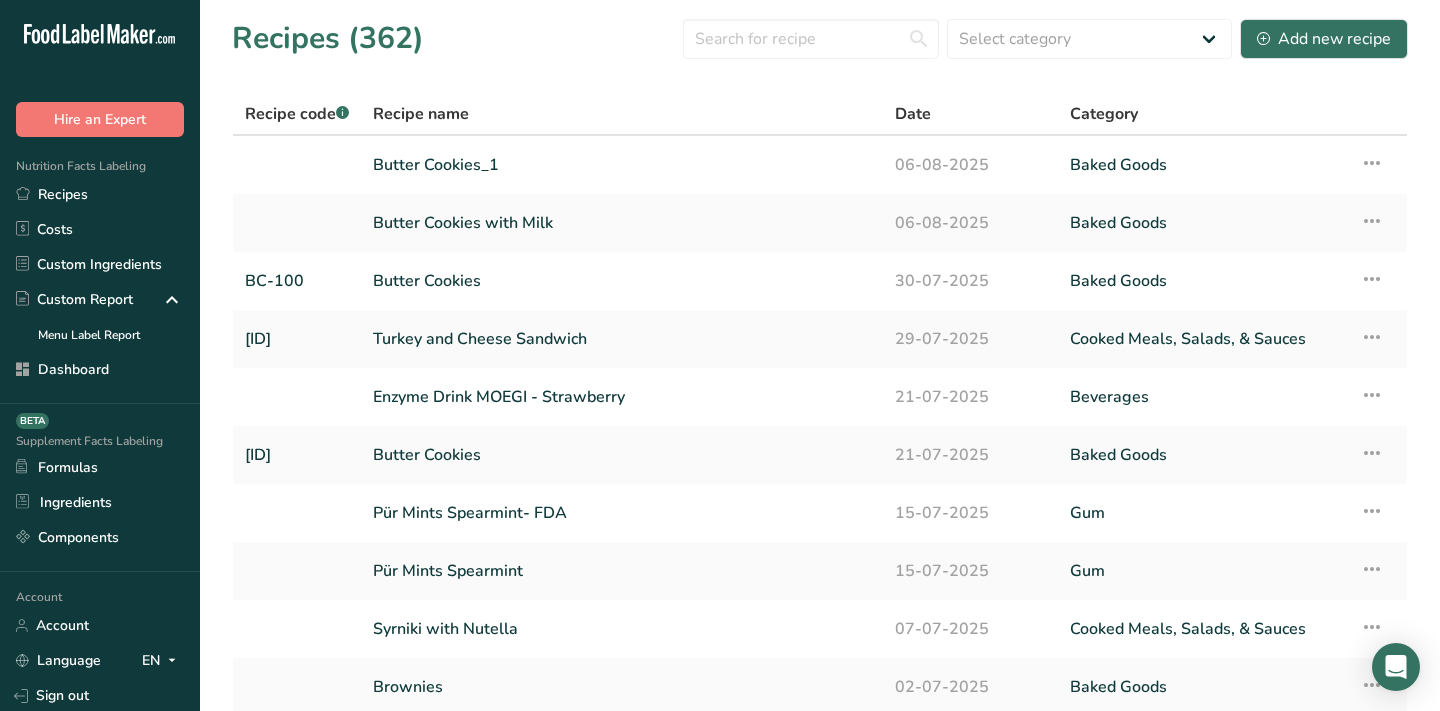 click on "Recipes (362)
Select category
All
Baked Goods
Beverages
breakfast
butter cookies, batch X
Confectionery
Cooked Meals, Salads, & Sauces
Cookies
Cookies-123- RD Testing
Dairy
Deli
Frozen fish
Fruits
Gum
Ice cream
Jams Flavors
Nectar
Oils
Pasta
Pastries
Pat Thai
Popcorn
Raw hambrugers
Red Sauce Pasta" at bounding box center (820, 38) 